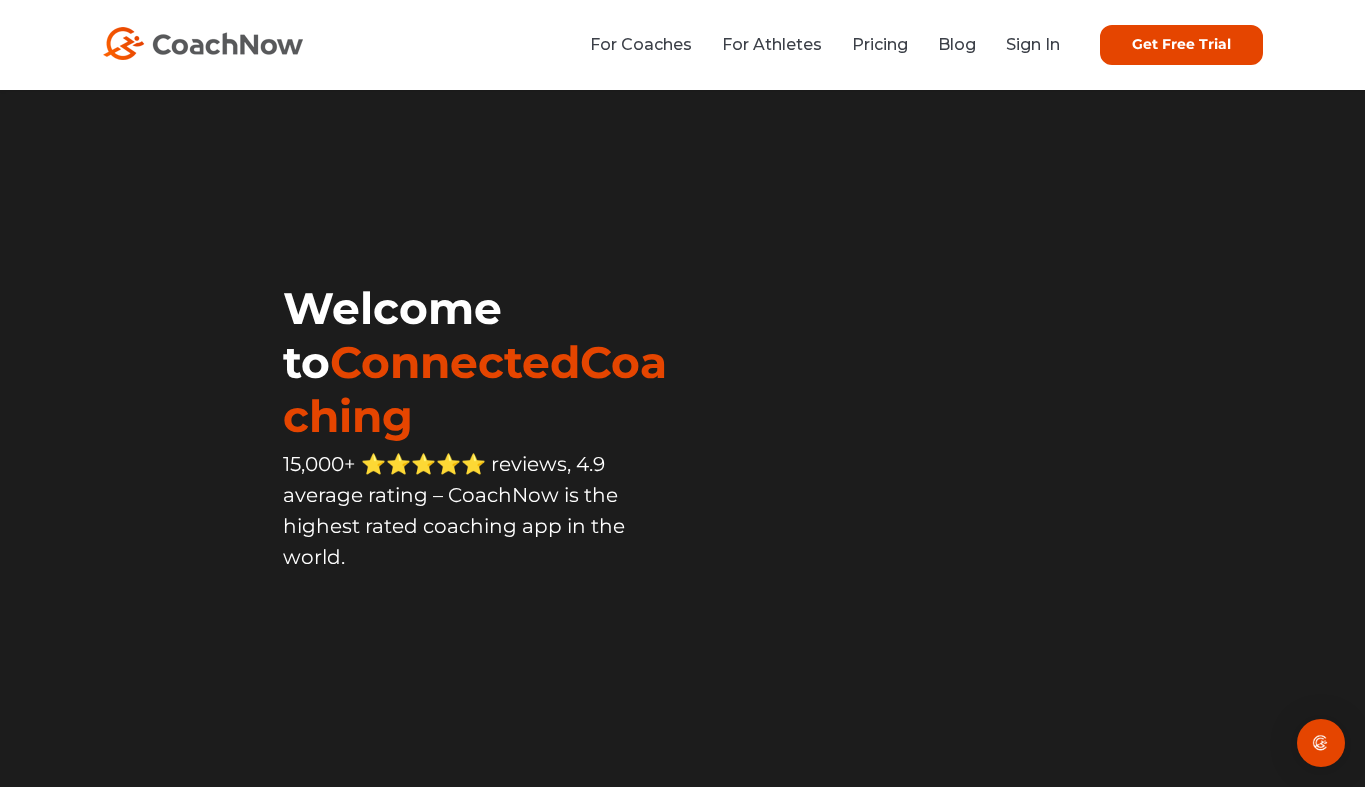 scroll, scrollTop: 0, scrollLeft: 0, axis: both 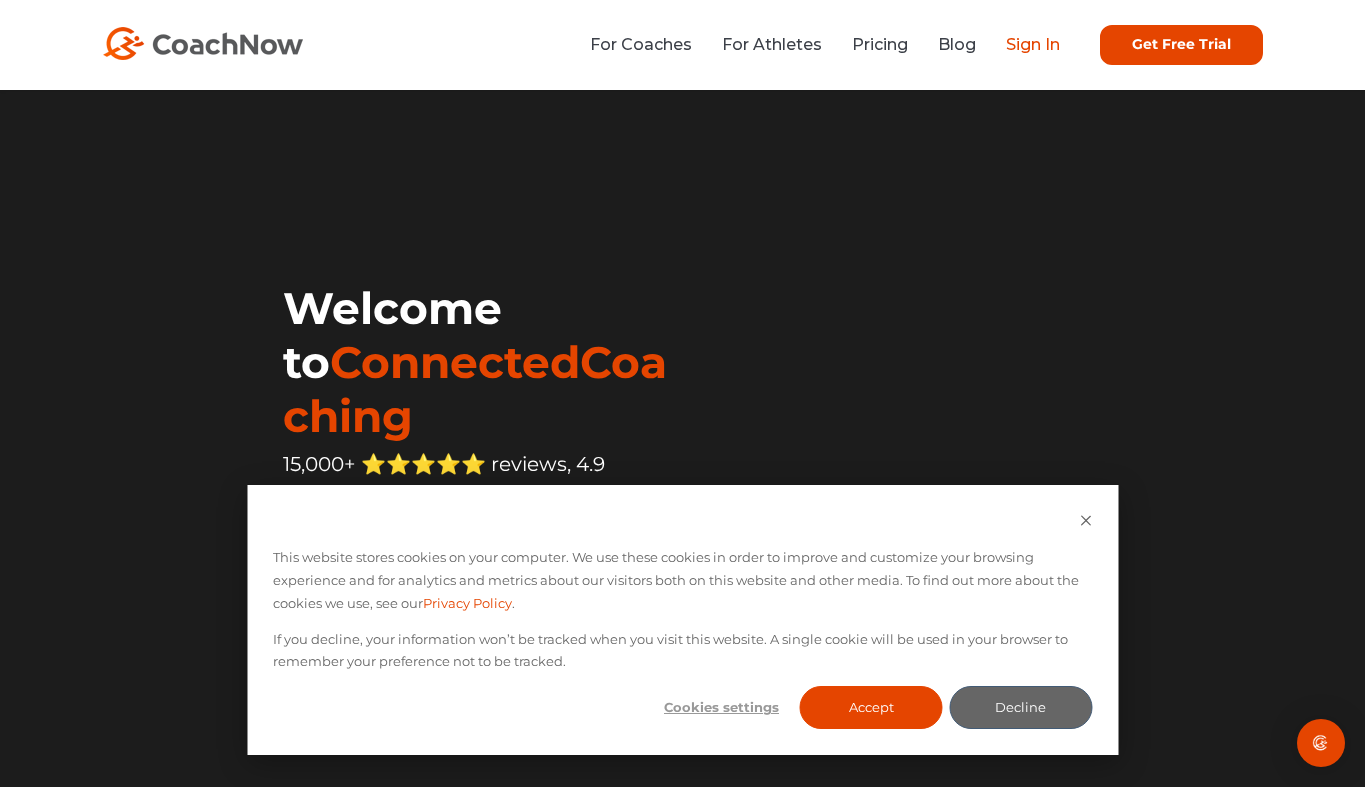 click on "Sign In" at bounding box center [1033, 44] 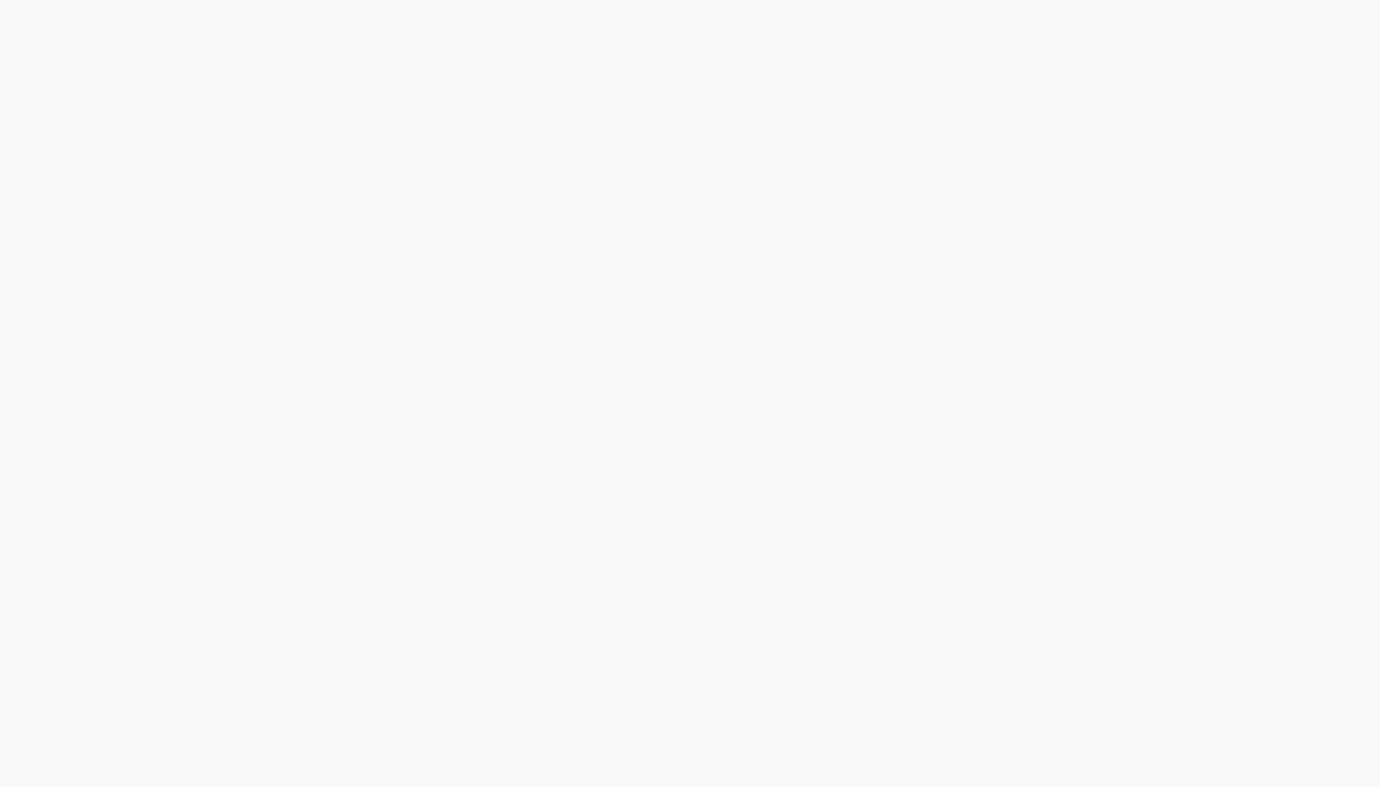 scroll, scrollTop: 0, scrollLeft: 0, axis: both 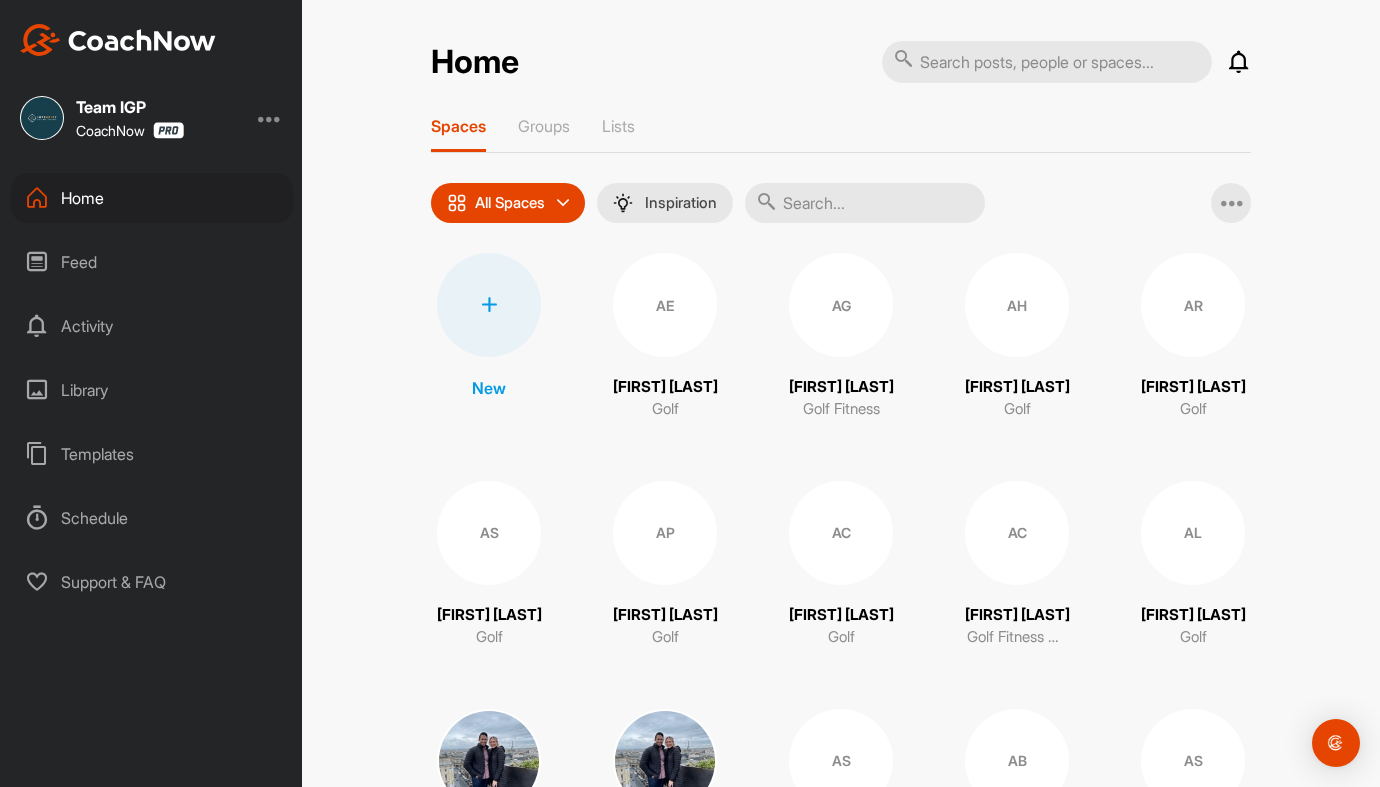 click at bounding box center [865, 203] 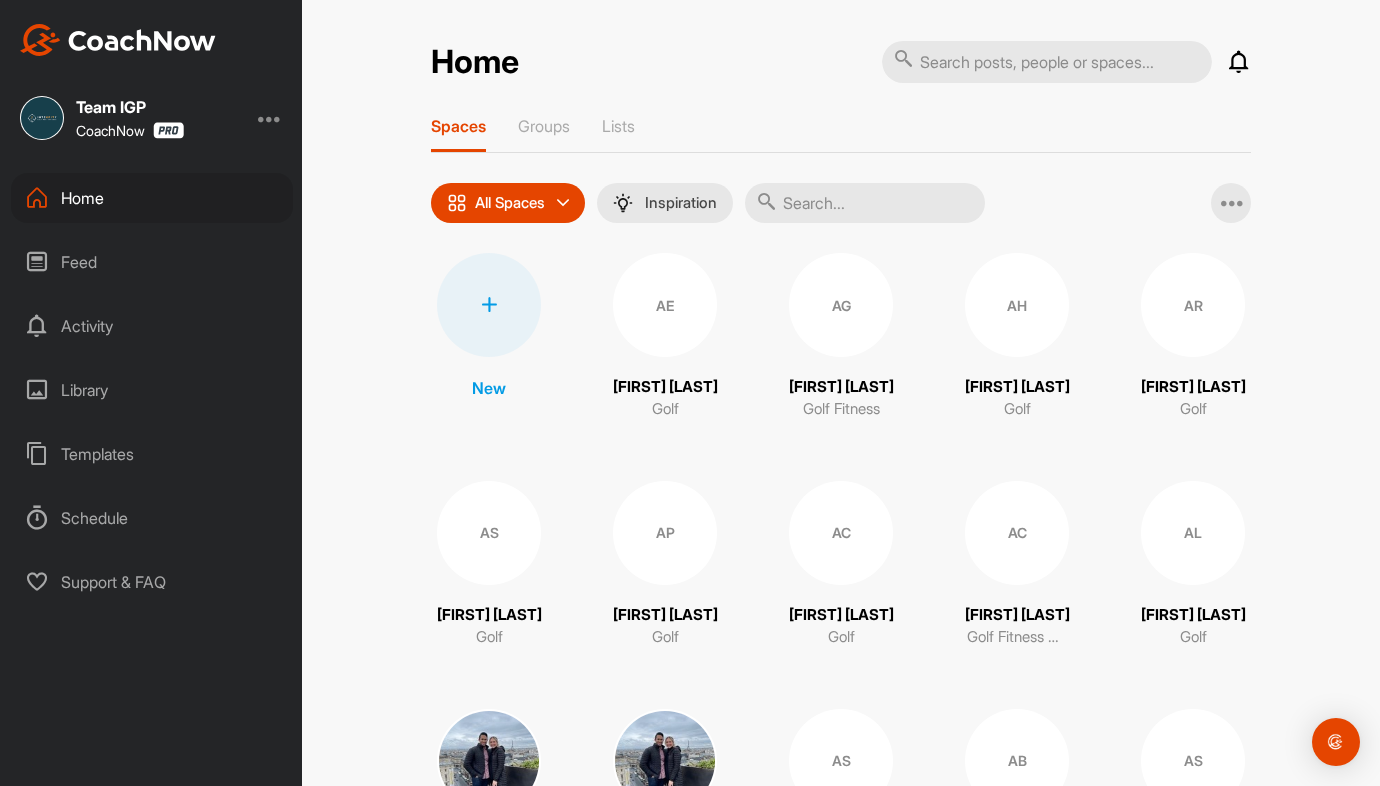 drag, startPoint x: 117, startPoint y: 109, endPoint x: 127, endPoint y: 110, distance: 10.049875 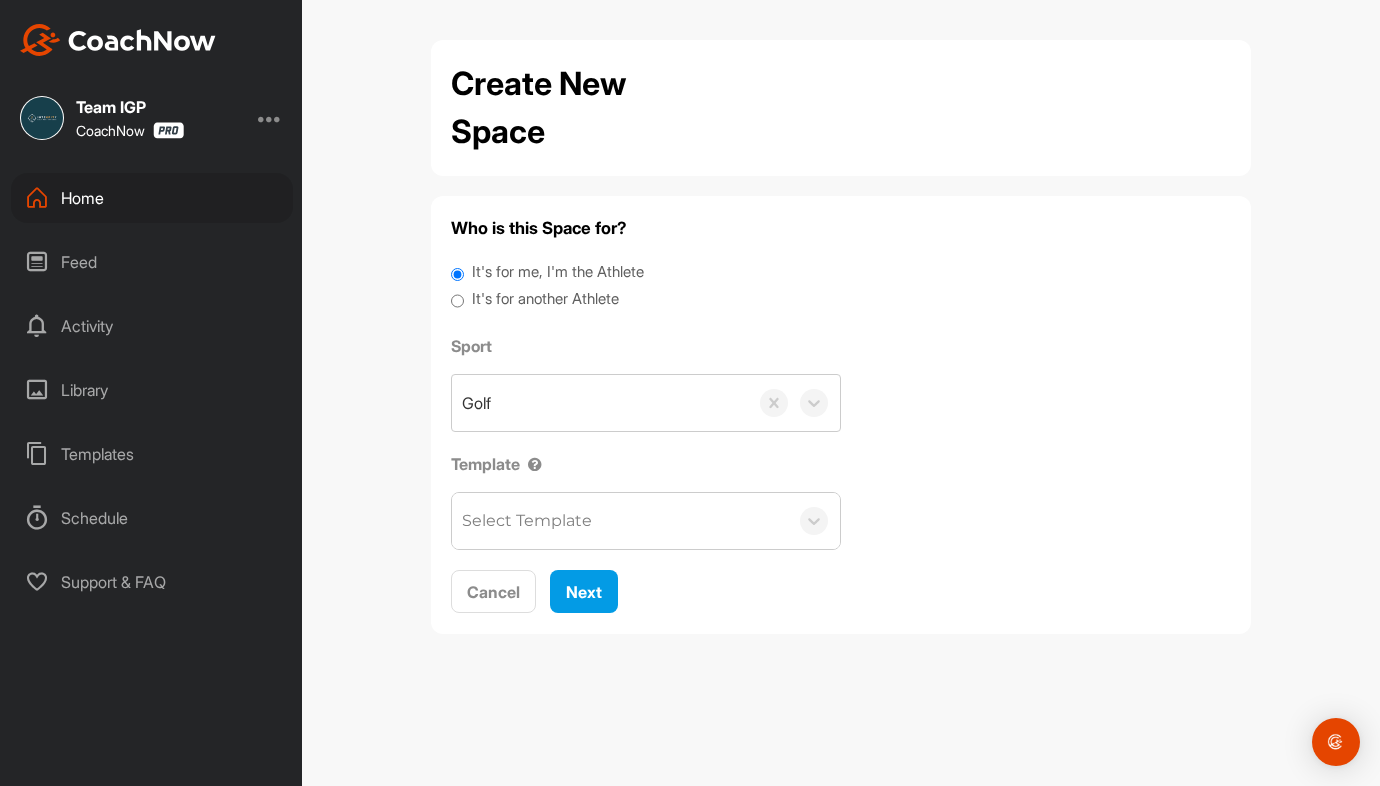 click on "It's for another Athlete" at bounding box center [545, 299] 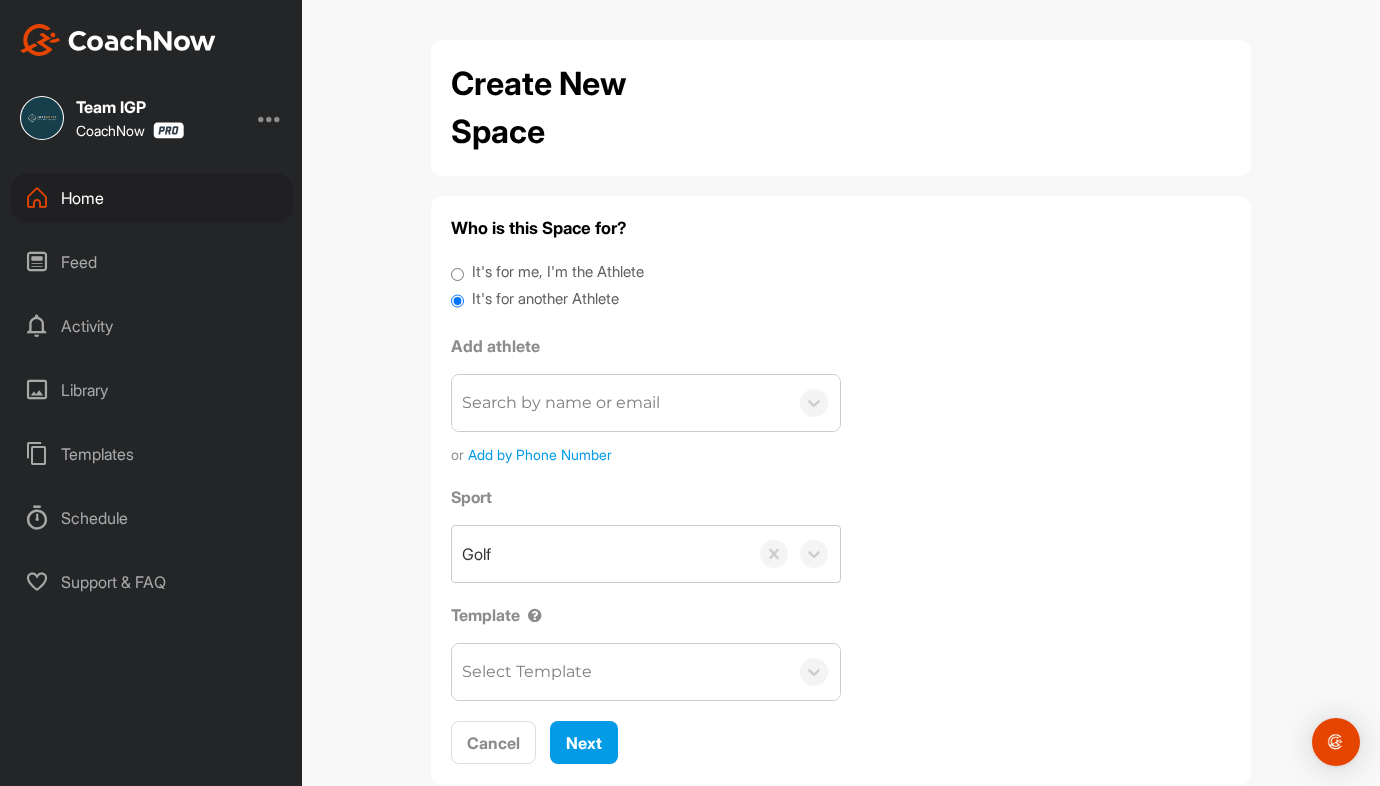click on "Search by name or email" at bounding box center (561, 403) 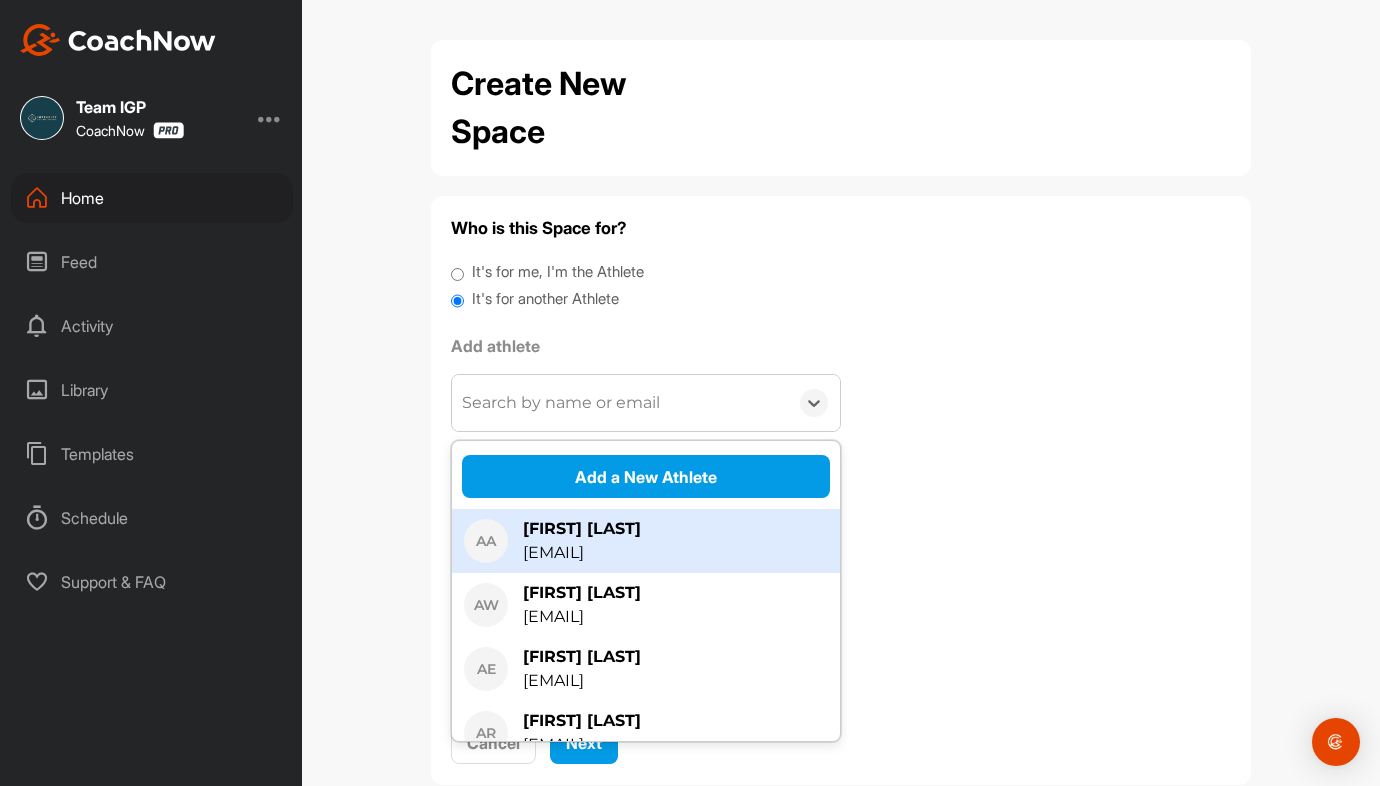 click on "Add a New Athlete AA A.J [LAST] [FIRST] [LAST] [EMAIL] AW AJ [LAST] [FIRST] [EMAIL] AE [LAST] [FIRST] [EMAIL] AR [LAST] [FIRST] [EMAIL] AS [LAST] [FIRST] [EMAIL] AP [LAST] [FIRST] [EMAIL] AL [LAST] [FIRST] [EMAIL] [LAST] [FIRST] [EMAIL] AC [LAST] [FIRST] [EMAIL] AS [LAST] [FIRST] [EMAIL] AB [LAST] [FIRST] [EMAIL] AC [LAST] [FIRST] [EMAIL] AC [LAST] [FIRST] [EMAIL] AV [LAST] [FIRST] [EMAIL] AV [LAST] [FIRST] [EMAIL] AB [LAST] [FIRST] [EMAIL] AK [LAST] [FIRST] [EMAIL] AS [LAST] [FIRST] [EMAIL] Al [LAST] [FIRST] [EMAIL] AN Al [LAST] [FIRST] [EMAIL] AF [LAST] [FIRST] [EMAIL] AH [LAST] [FIRST] [EMAIL] AC [LAST] [FIRST] [EMAIL] AM [LAST] [FIRST] [EMAIL] AR [LAST] [FIRST] [EMAIL] AA [LAST] [FIRST] AB AB AC" at bounding box center (646, 591) 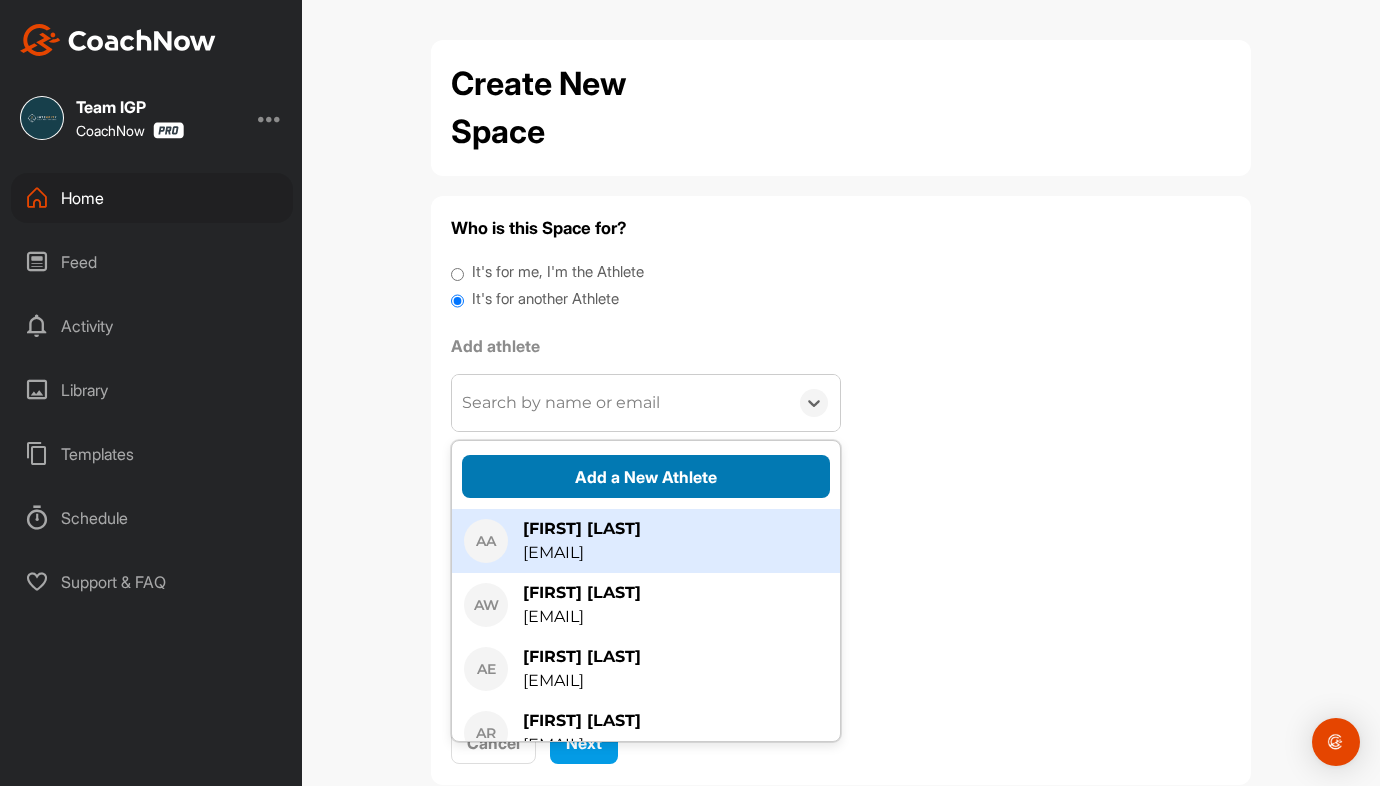 click on "Add a New Athlete" at bounding box center (646, 476) 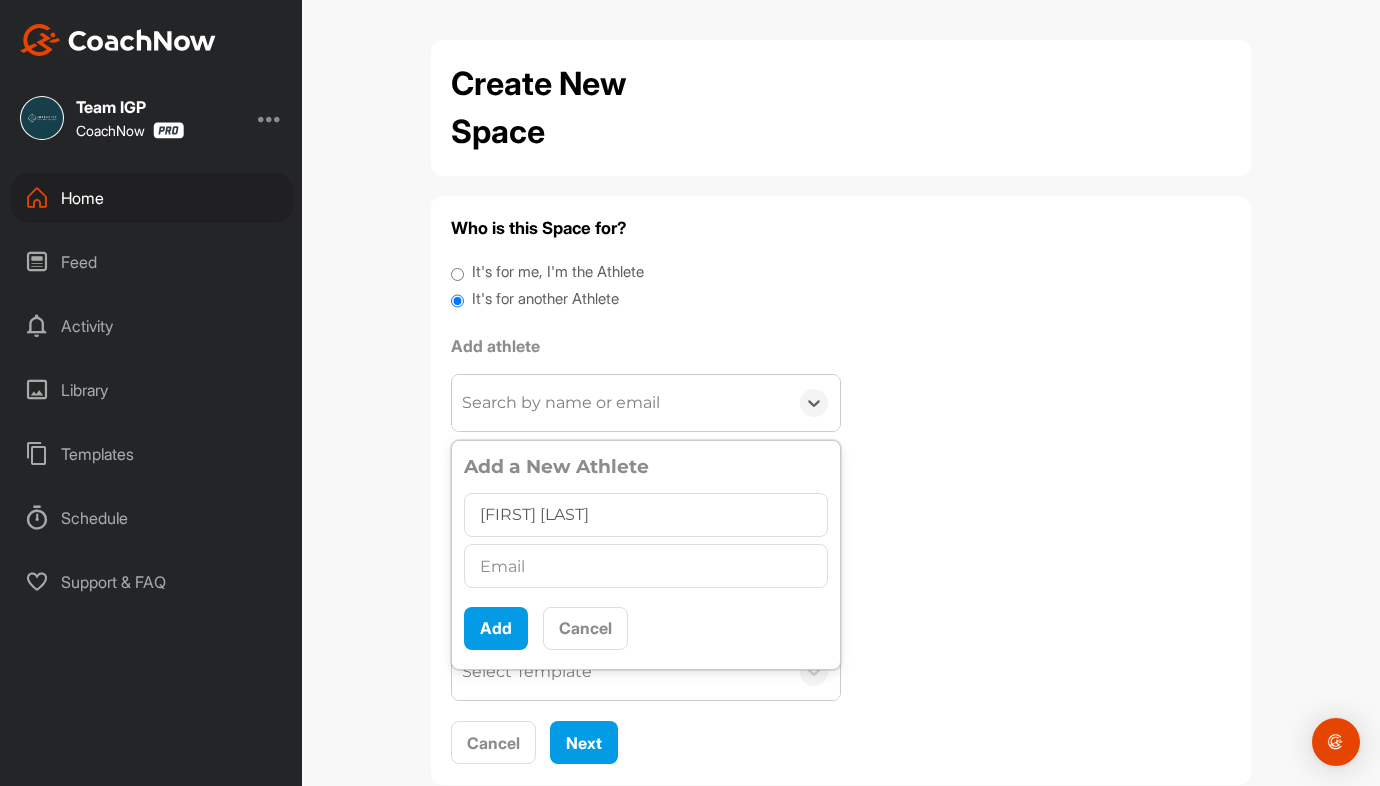 click on "[FIRST] [LAST]" at bounding box center [646, 515] 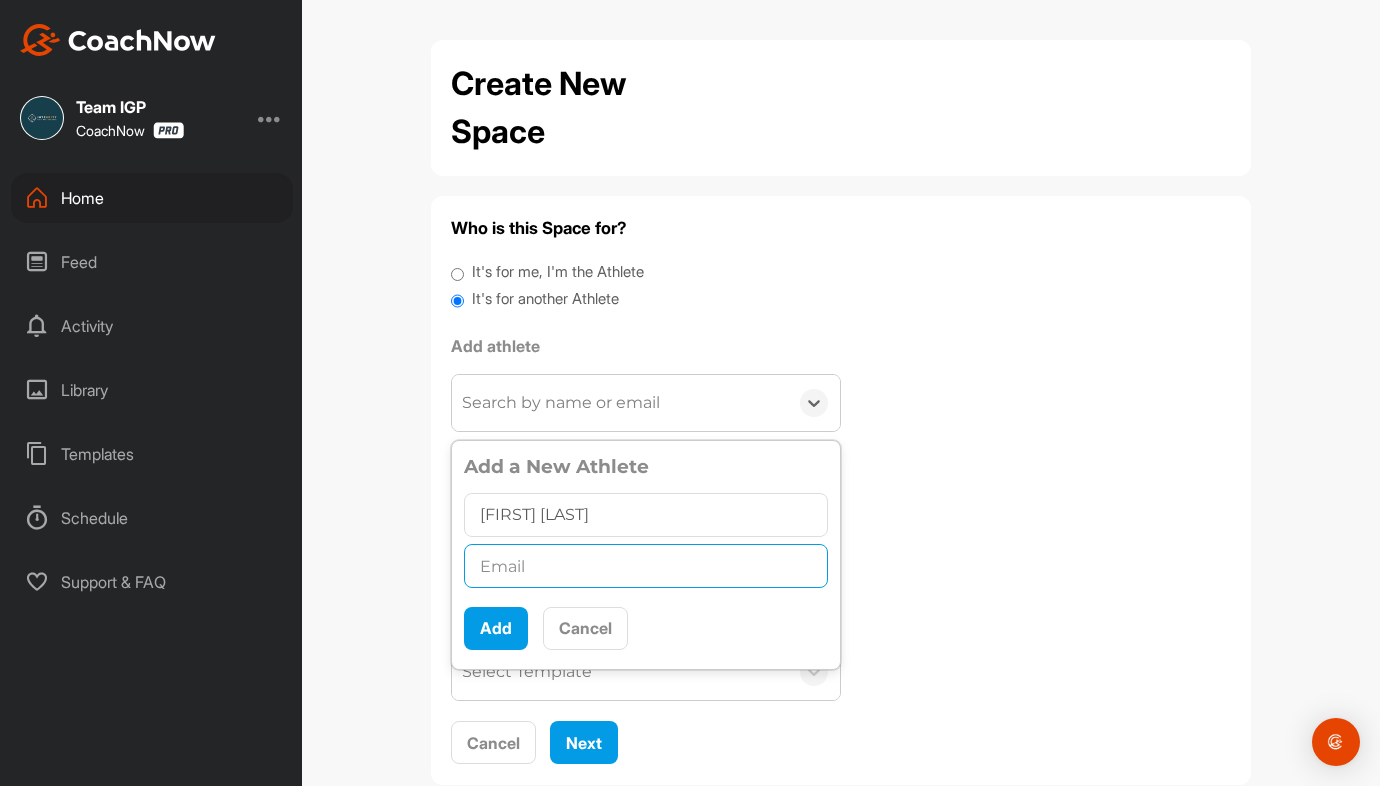 click at bounding box center (646, 566) 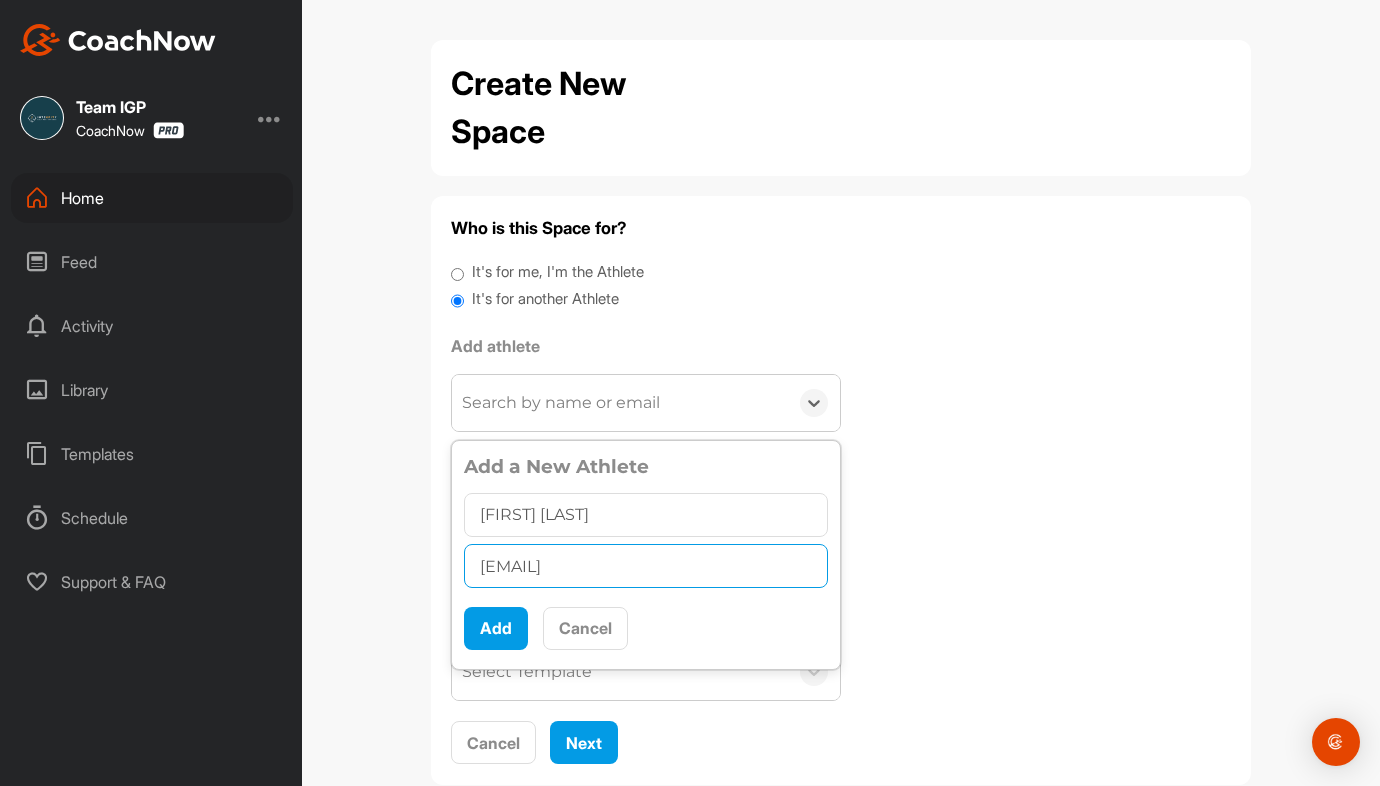 click on "[EMAIL]" at bounding box center [646, 566] 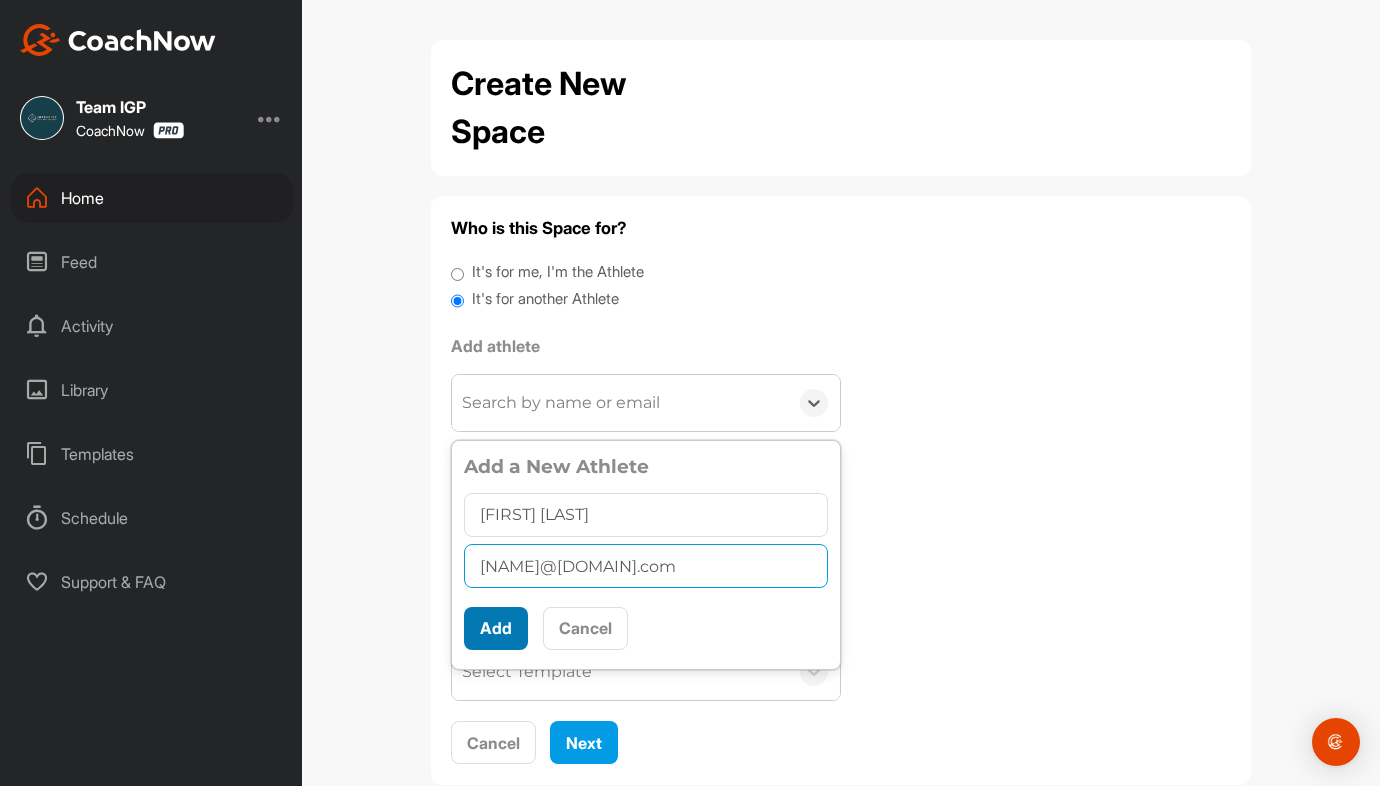 type on "[NAME]@[DOMAIN].com" 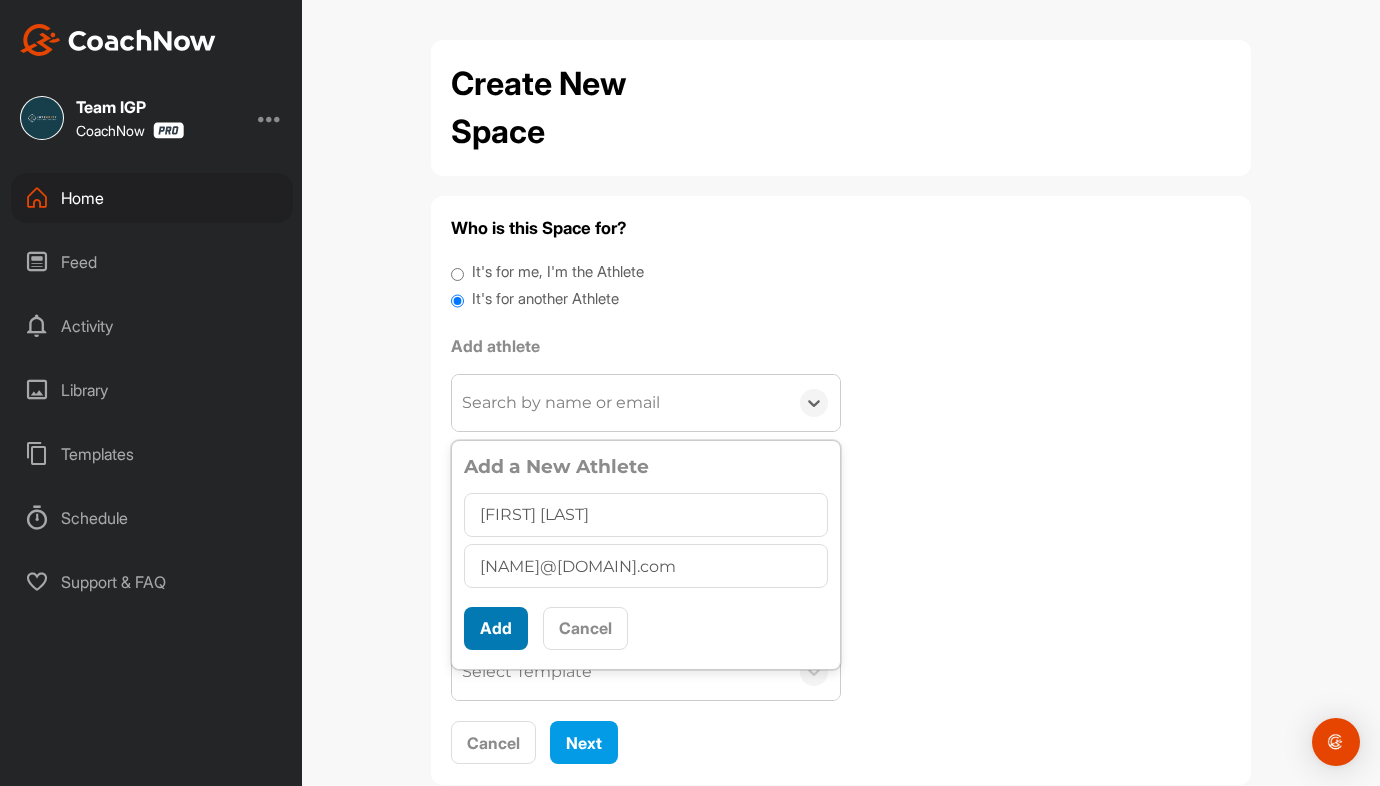 click on "Add" at bounding box center [496, 628] 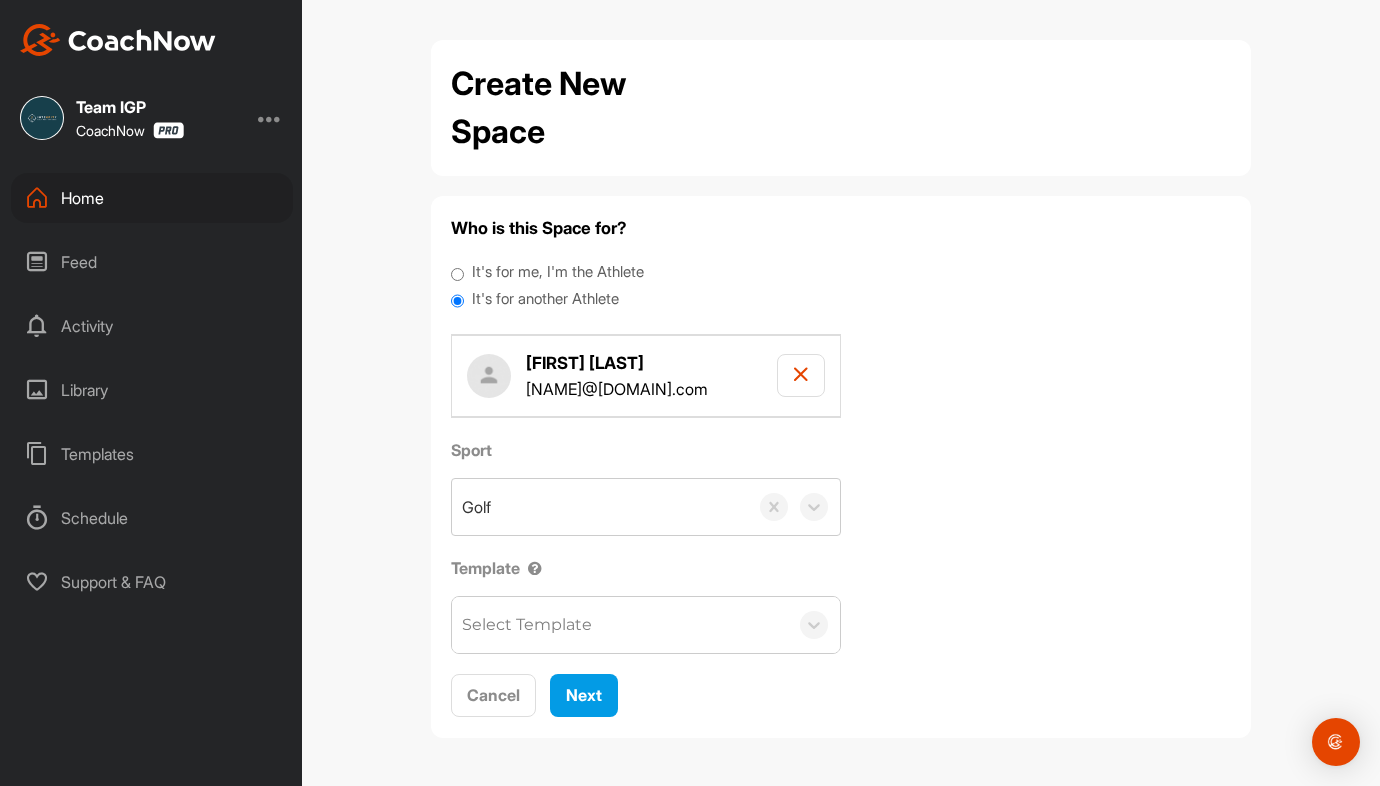 click on "Select Template" at bounding box center (620, 625) 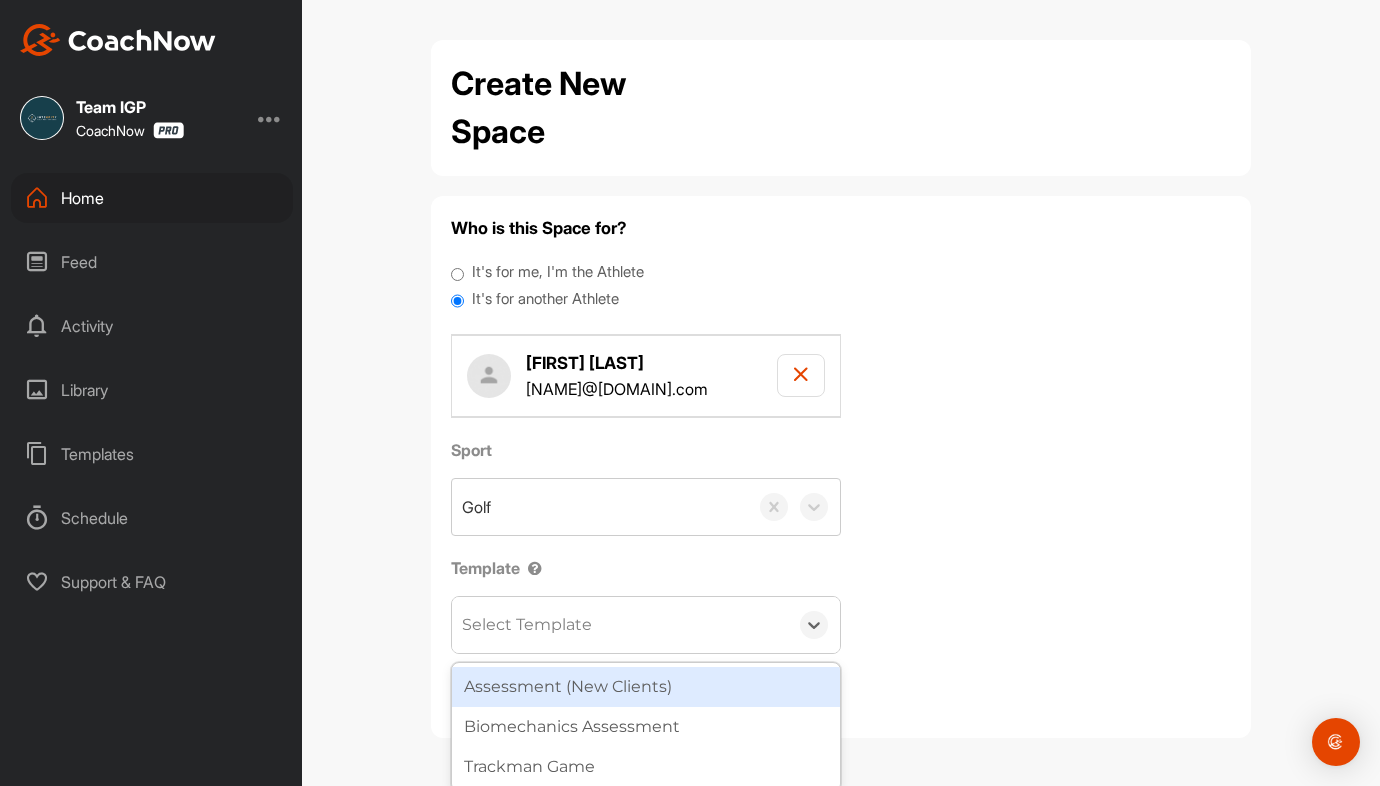 click on "Assessment (New Clients)" at bounding box center [646, 687] 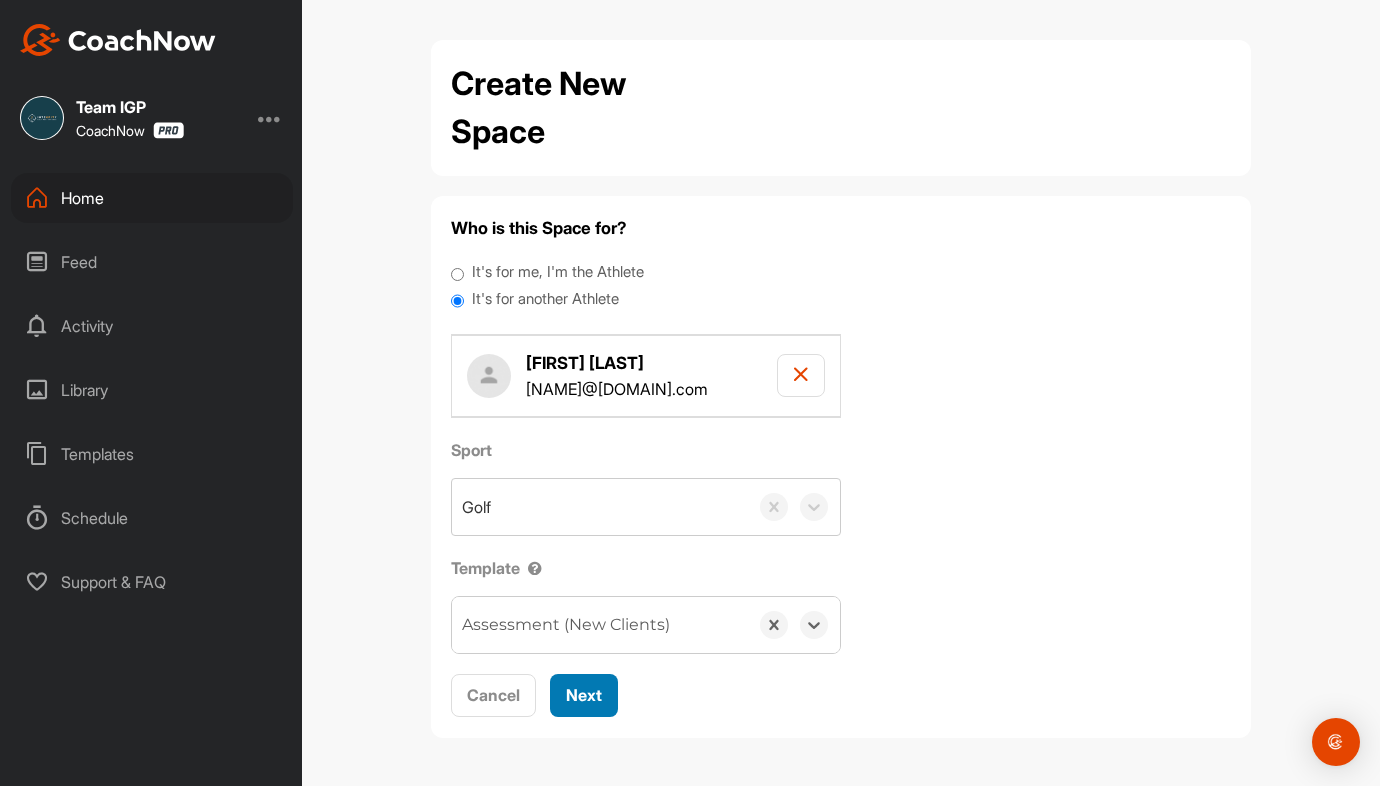 click on "Next" at bounding box center [584, 695] 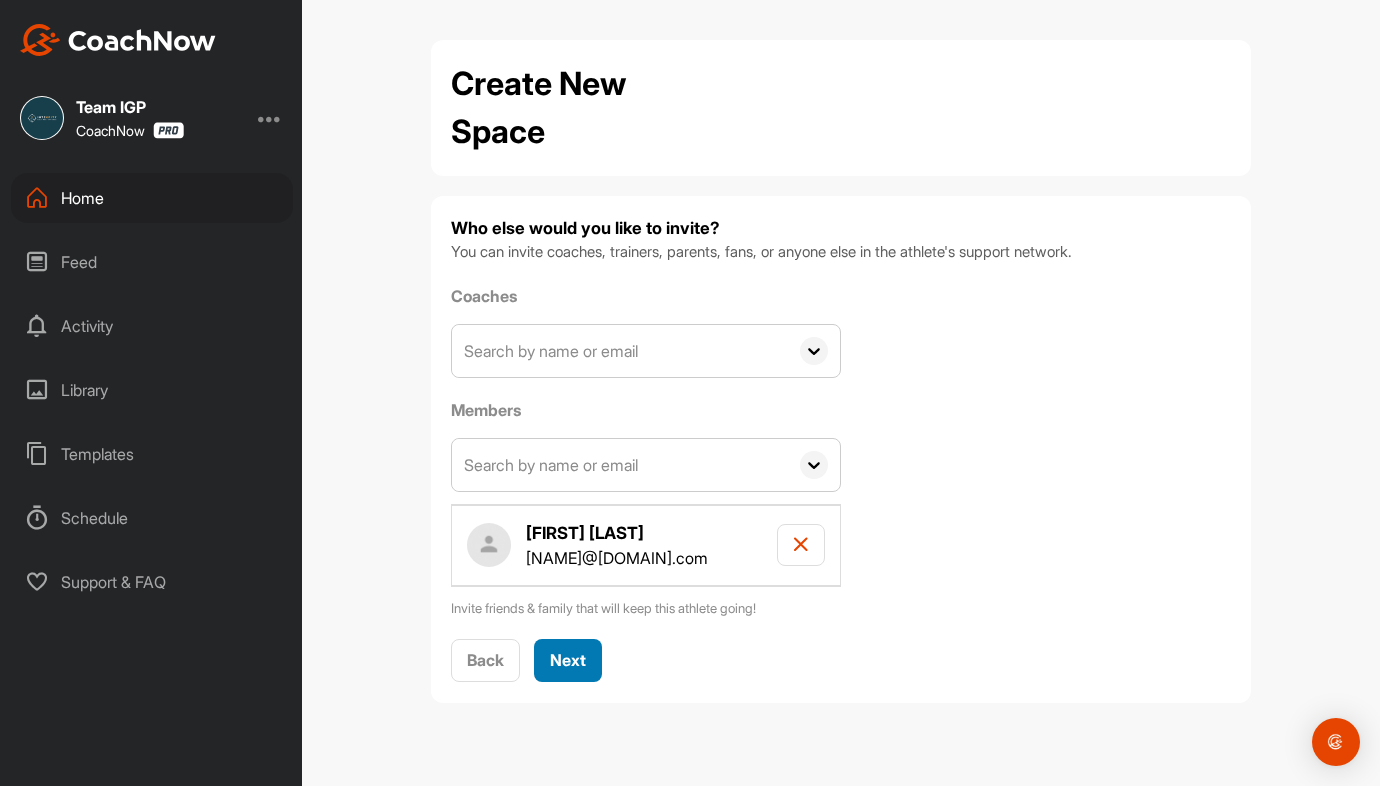 click on "Next" at bounding box center [568, 660] 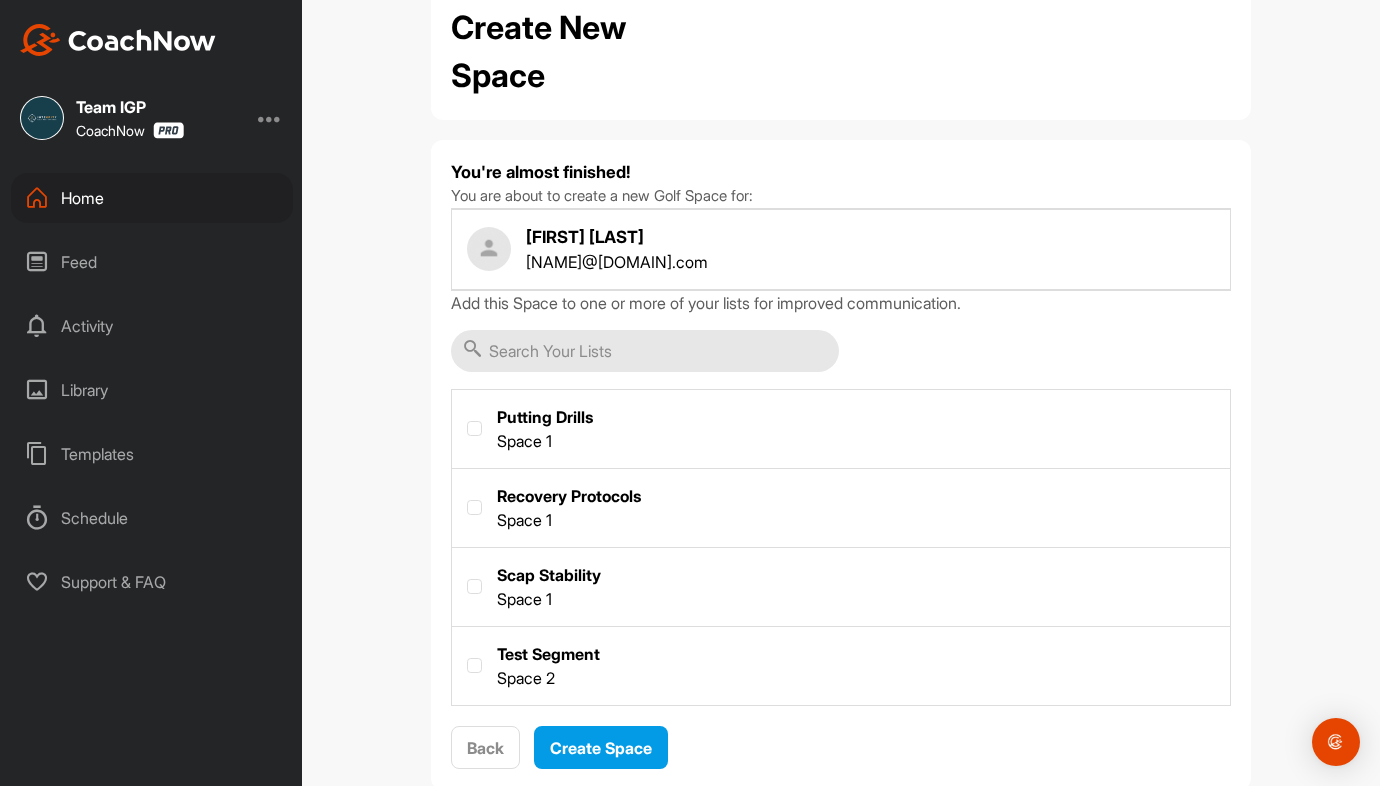 scroll, scrollTop: 106, scrollLeft: 0, axis: vertical 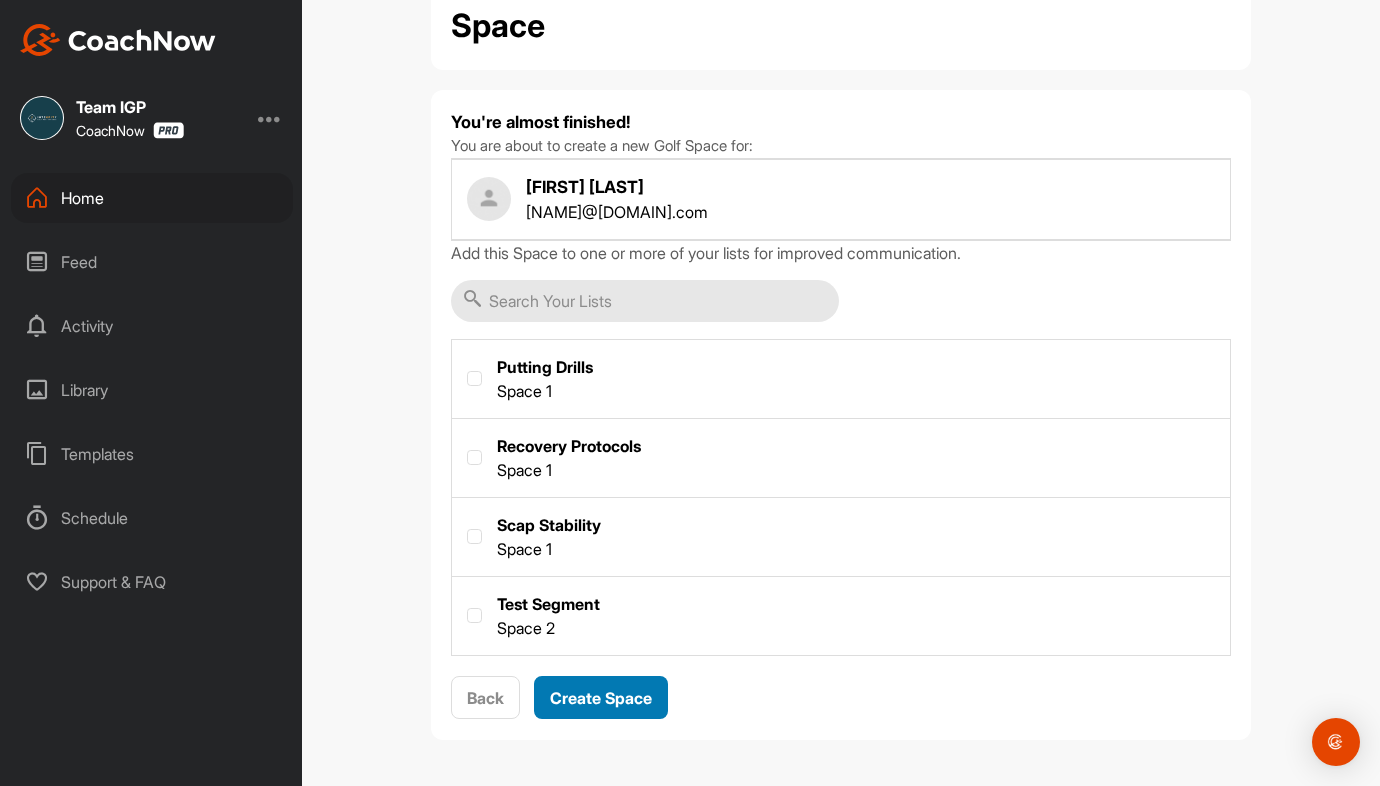 click on "Create Space" at bounding box center (601, 698) 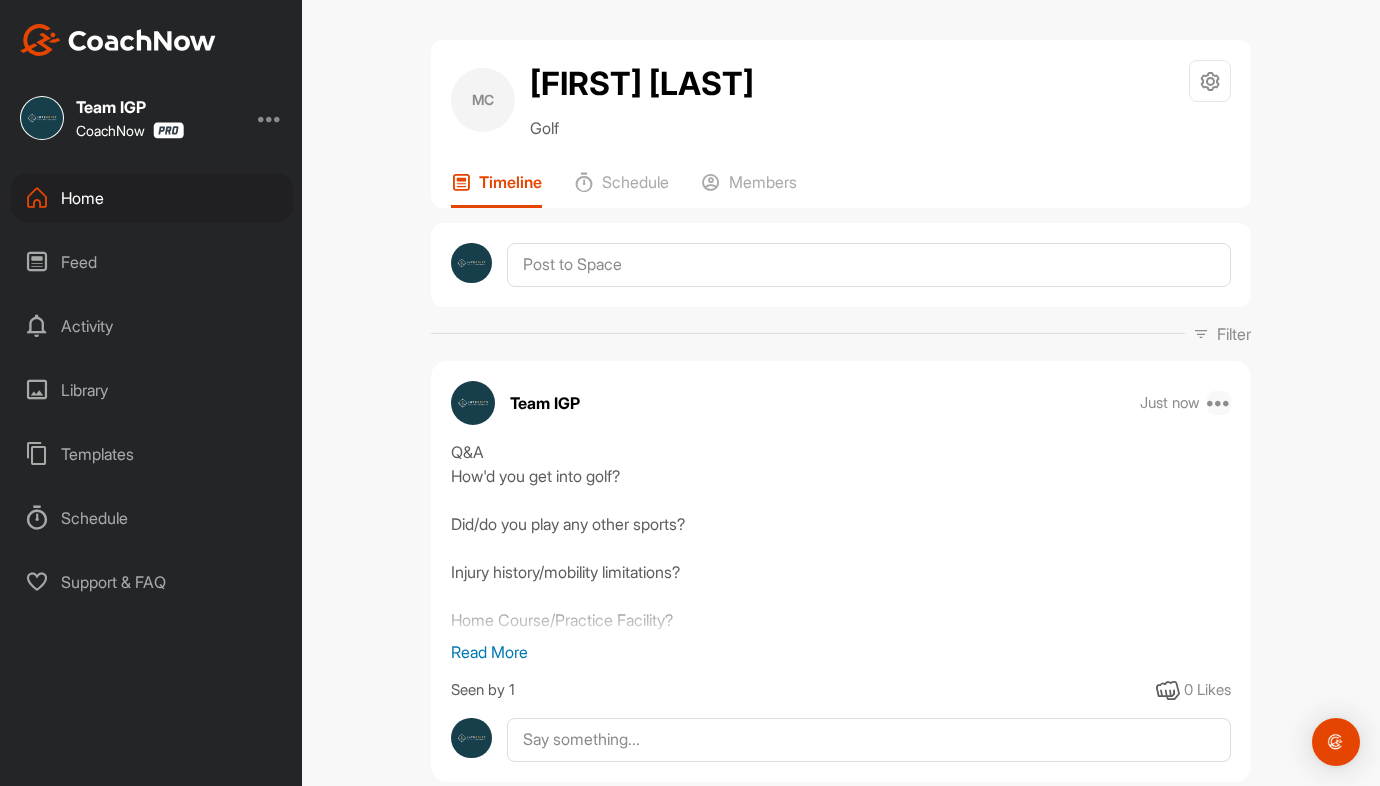 click at bounding box center [1219, 403] 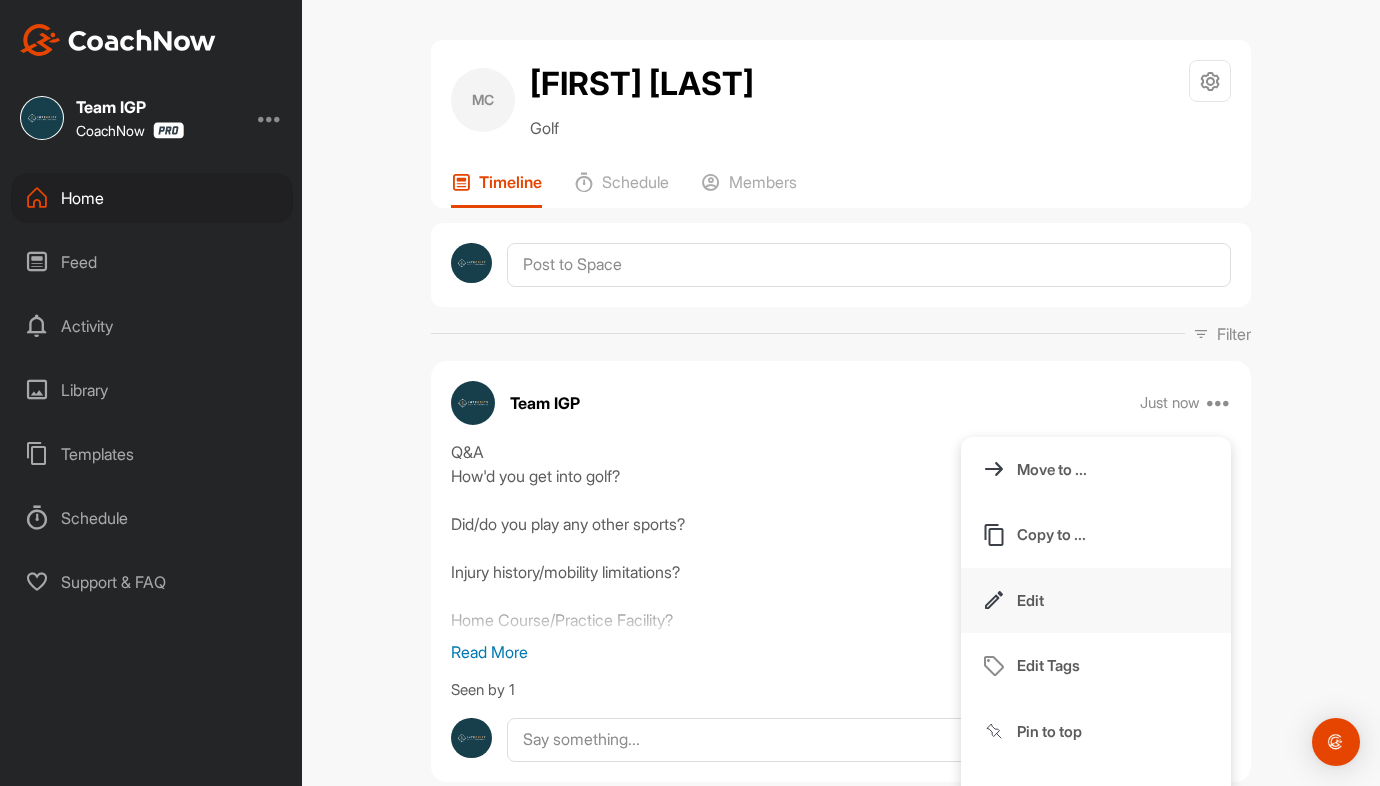 click on "Edit" at bounding box center [1096, 601] 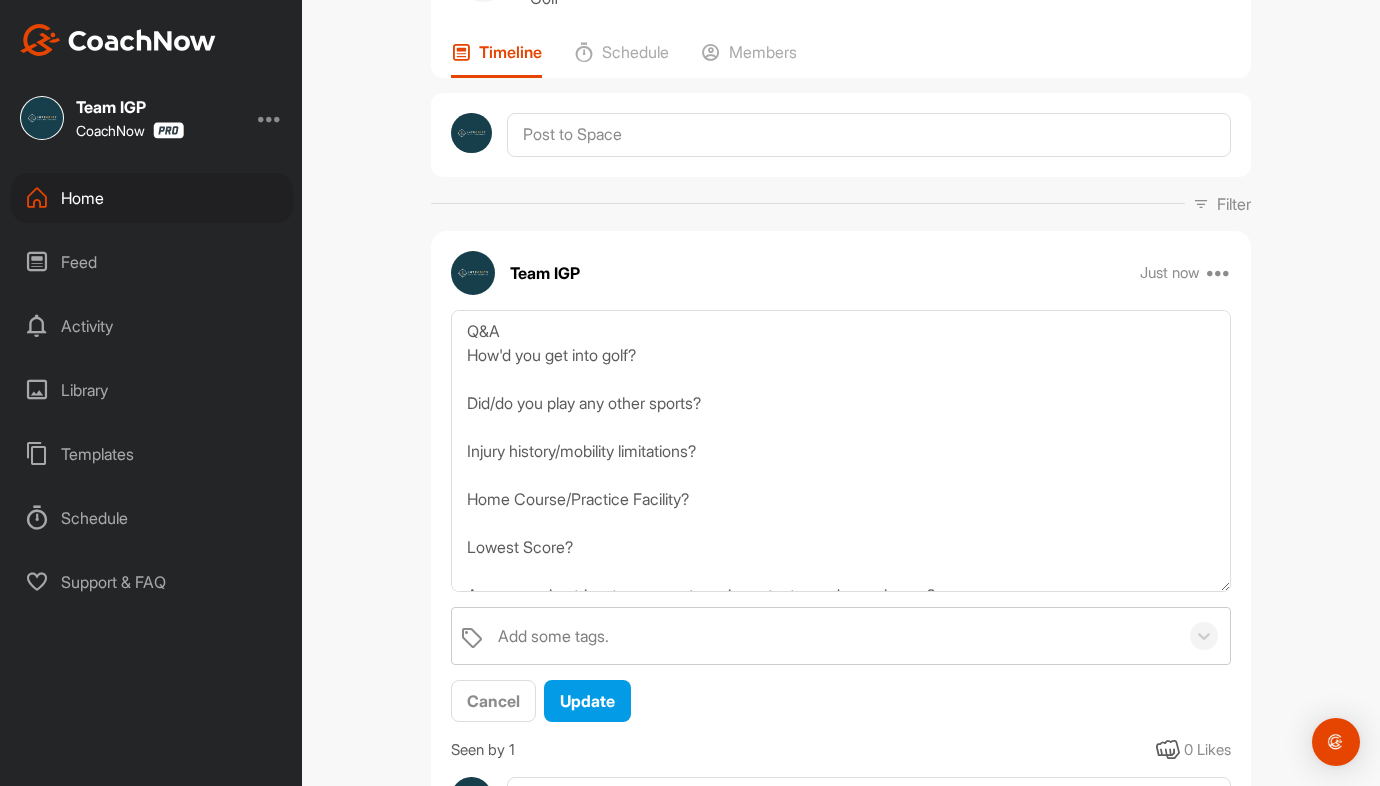 scroll, scrollTop: 244, scrollLeft: 0, axis: vertical 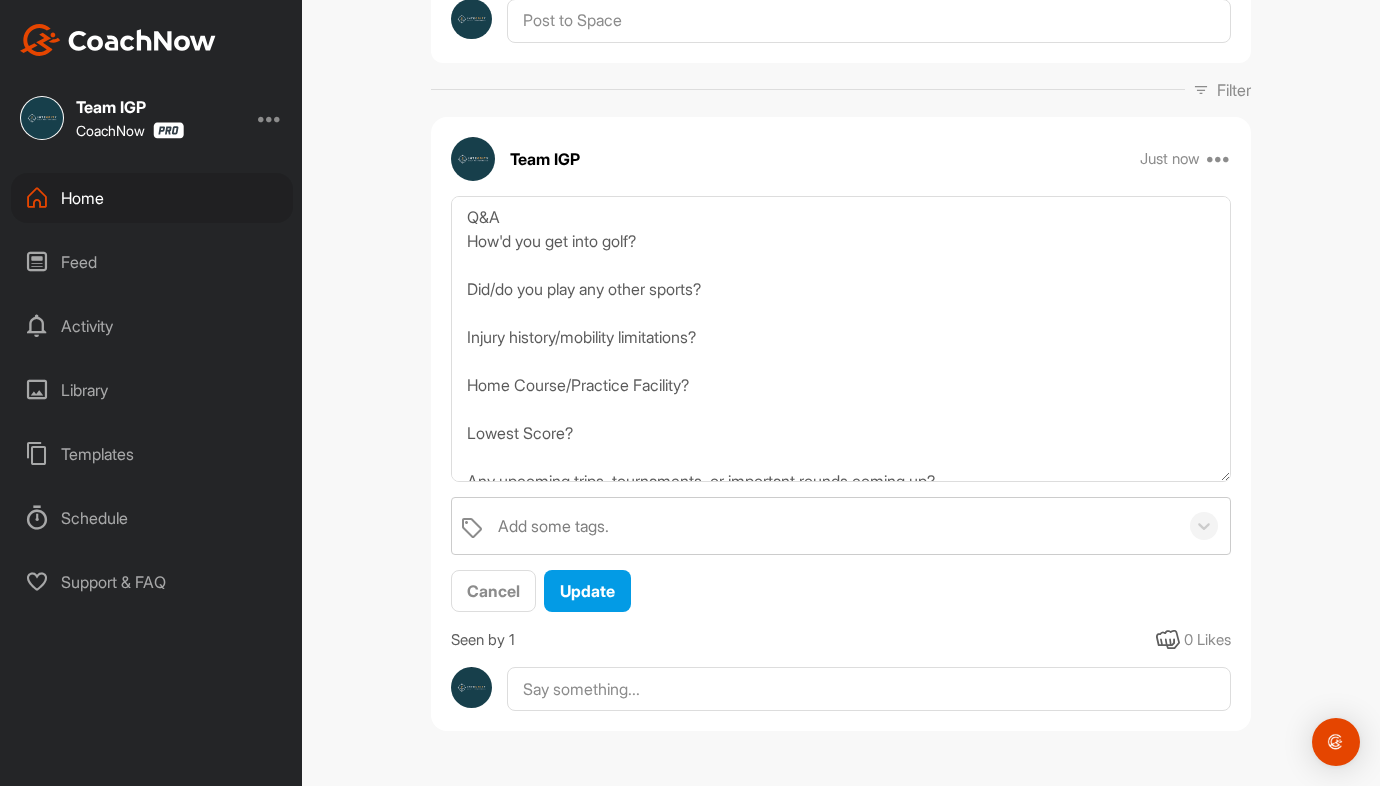 drag, startPoint x: 1214, startPoint y: 542, endPoint x: 1231, endPoint y: 704, distance: 162.88953 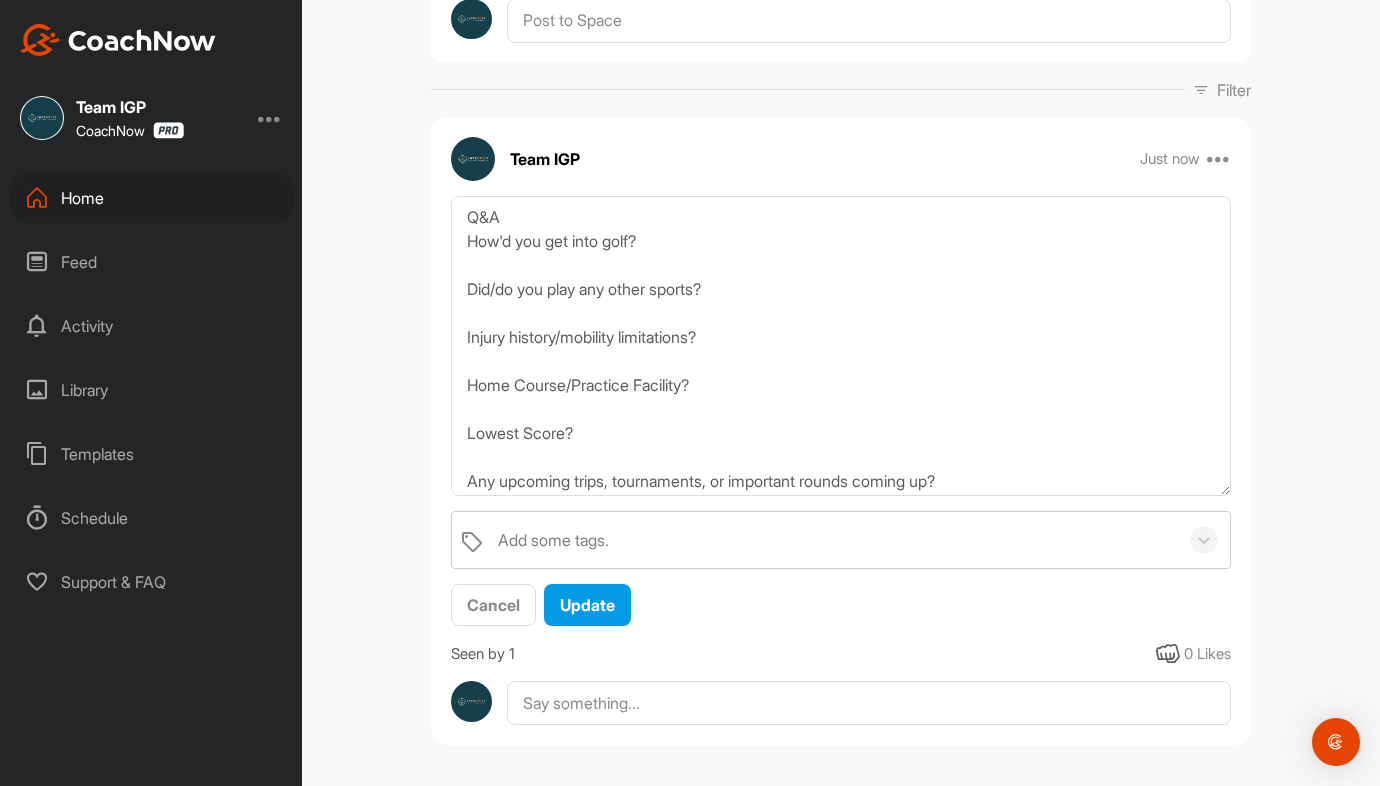 drag, startPoint x: 1218, startPoint y: 469, endPoint x: 1225, endPoint y: 529, distance: 60.40695 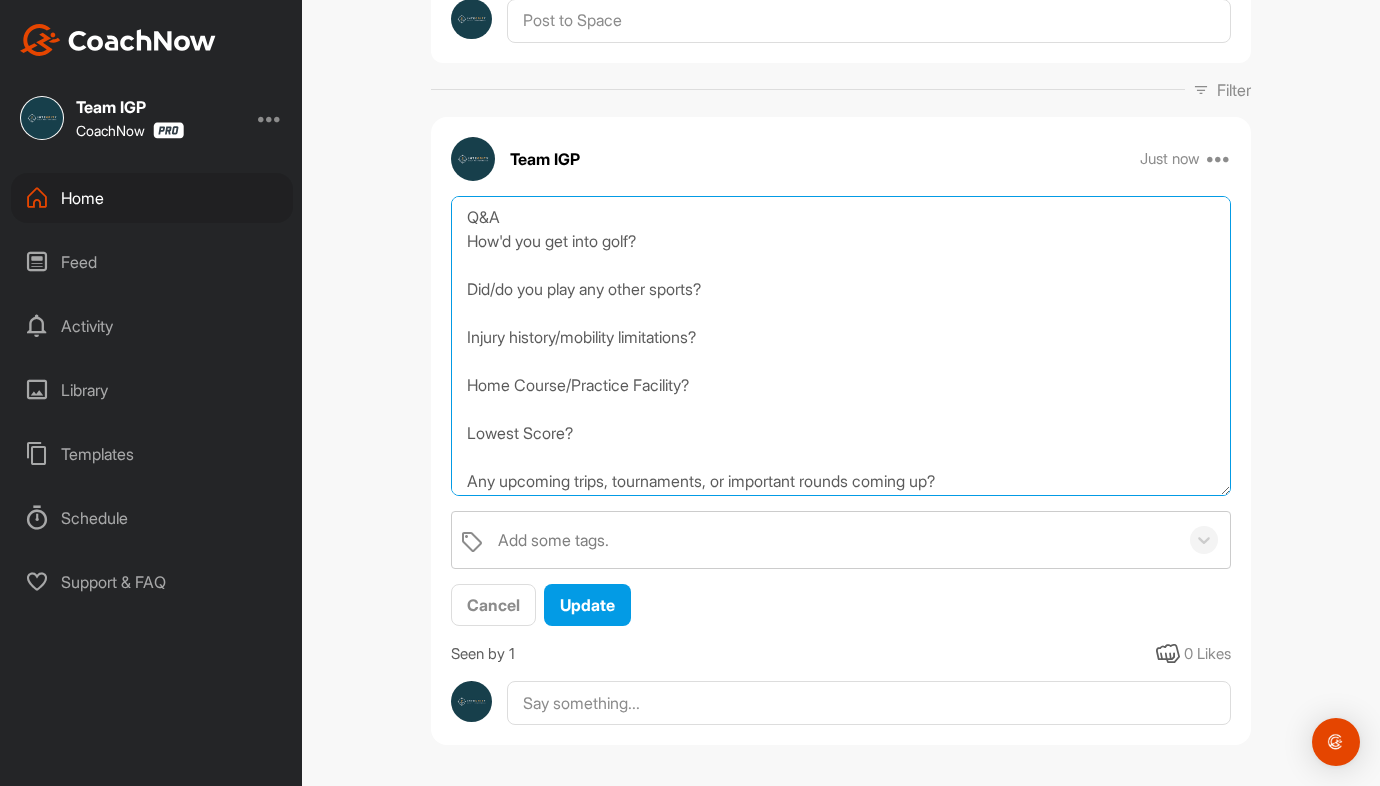 click on "Q&A
How'd you get into golf?
Did/do you play any other sports?
Injury history/mobility limitations?
Home Course/Practice Facility?
Lowest Score?
Any upcoming trips, tournaments, or important rounds coming up?
What's the biggest strength in your game?
What needs to improve the most?
How's your mental game?
Any outcome goals? Break 100/90/80, handicap goals, etc.
Have you taken lessons before?
Have you been fit for clubs before?
How often can you play or practice weekly?
How do you learn best?
Other skills/hobbies?" at bounding box center (841, 346) 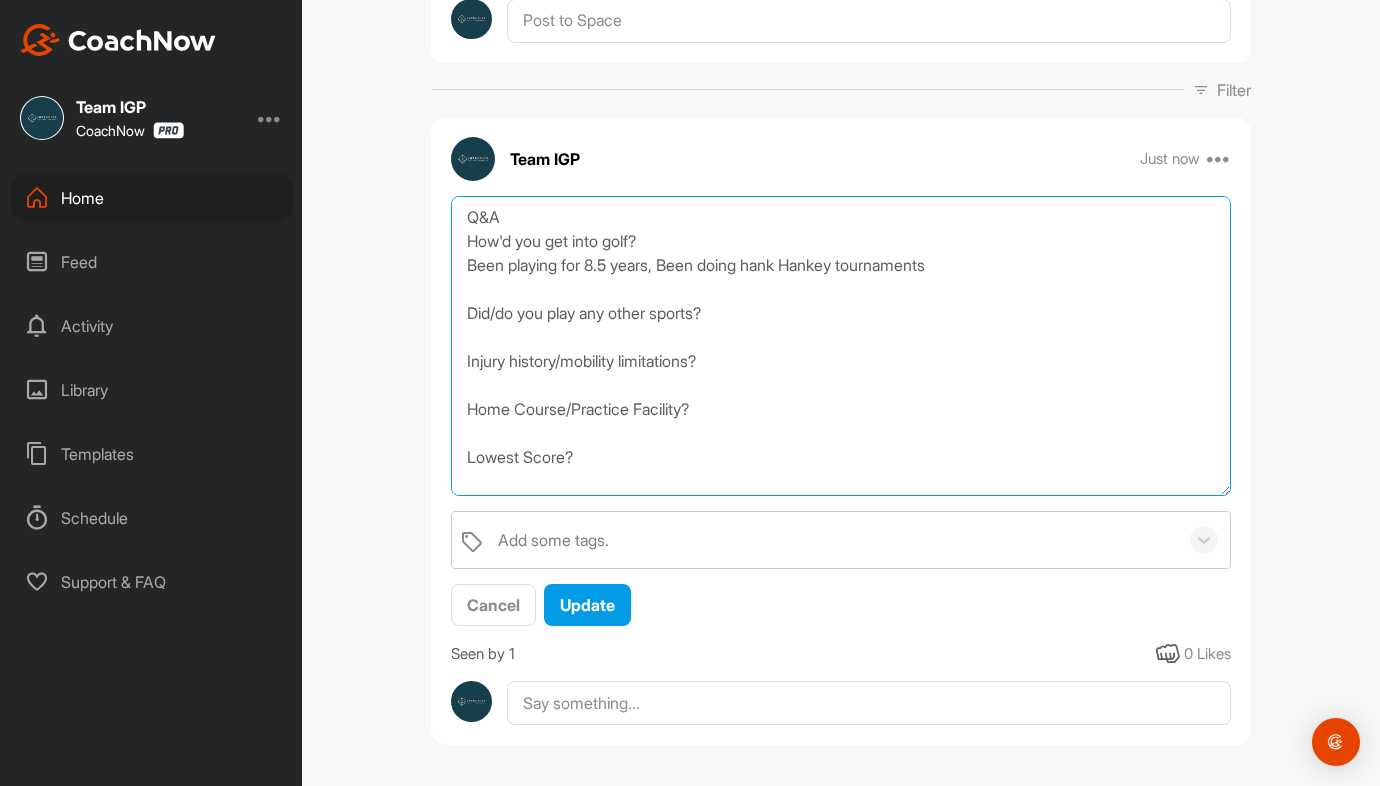 click on "Q&A
How'd you get into golf?
Been playing for 8.5 years, Been doing hank Hankey tournaments
Did/do you play any other sports?
Injury history/mobility limitations?
Home Course/Practice Facility?
Lowest Score?
Any upcoming trips, tournaments, or important rounds coming up?
What's the biggest strength in your game?
What needs to improve the most?
How's your mental game?
Any outcome goals? Break 100/90/80, handicap goals, etc.
Have you taken lessons before?
Have you been fit for clubs before?
How often can you play or practice weekly?
How do you learn best?
Other skills/hobbies?" at bounding box center [841, 346] 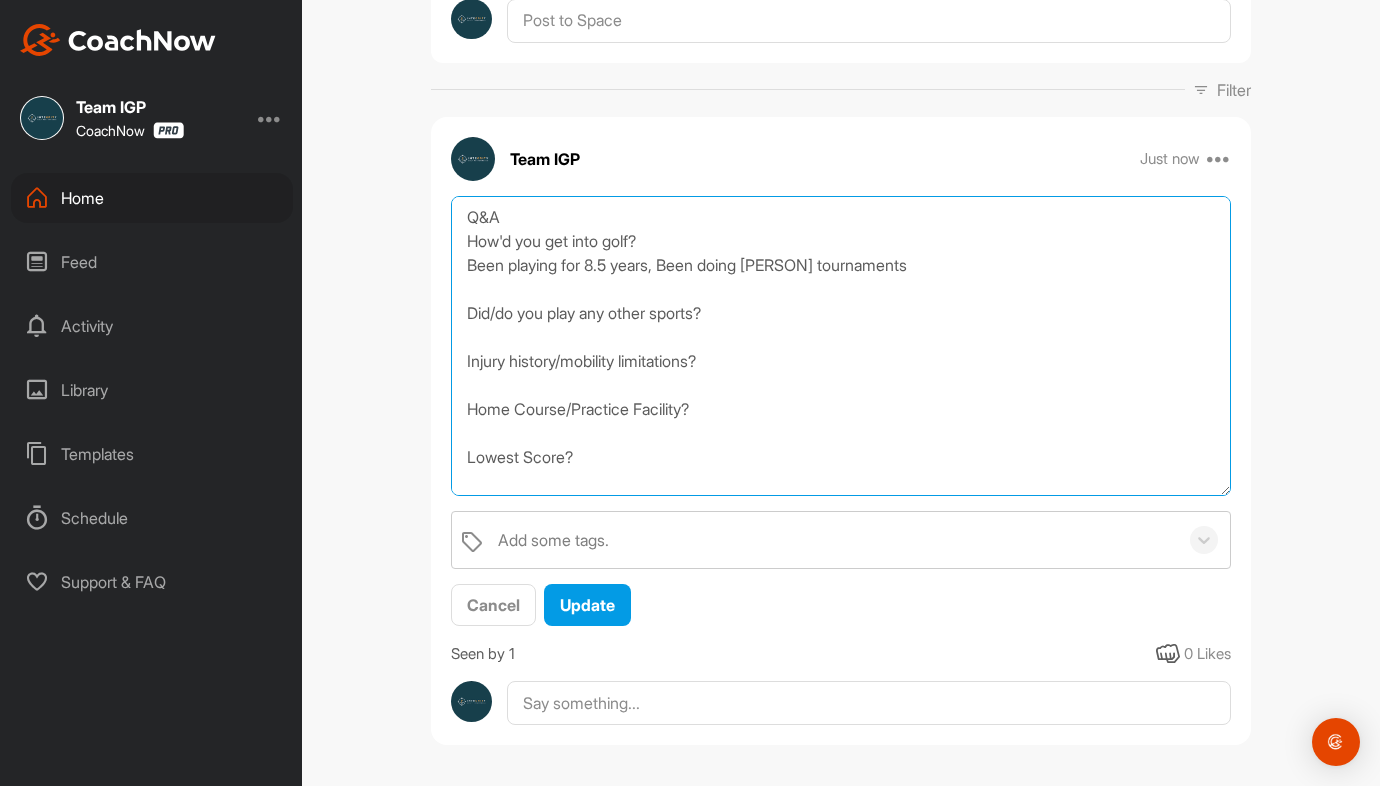 click on "Q&A
How'd you get into golf?
Been playing for 8.5 years, Been doing [PERSON] tournaments
Did/do you play any other sports?
Injury history/mobility limitations?
Home Course/Practice Facility?
Lowest Score?
Any upcoming trips, tournaments, or important rounds coming up?
What's the biggest strength in your game?
What needs to improve the most?
How's your mental game?
Any outcome goals? Break 100/90/80, handicap goals, etc.
Have you taken lessons before?
Have you been fit for clubs before?
How often can you play or practice weekly?
How do you learn best?
Other skills/hobbies?" at bounding box center [841, 346] 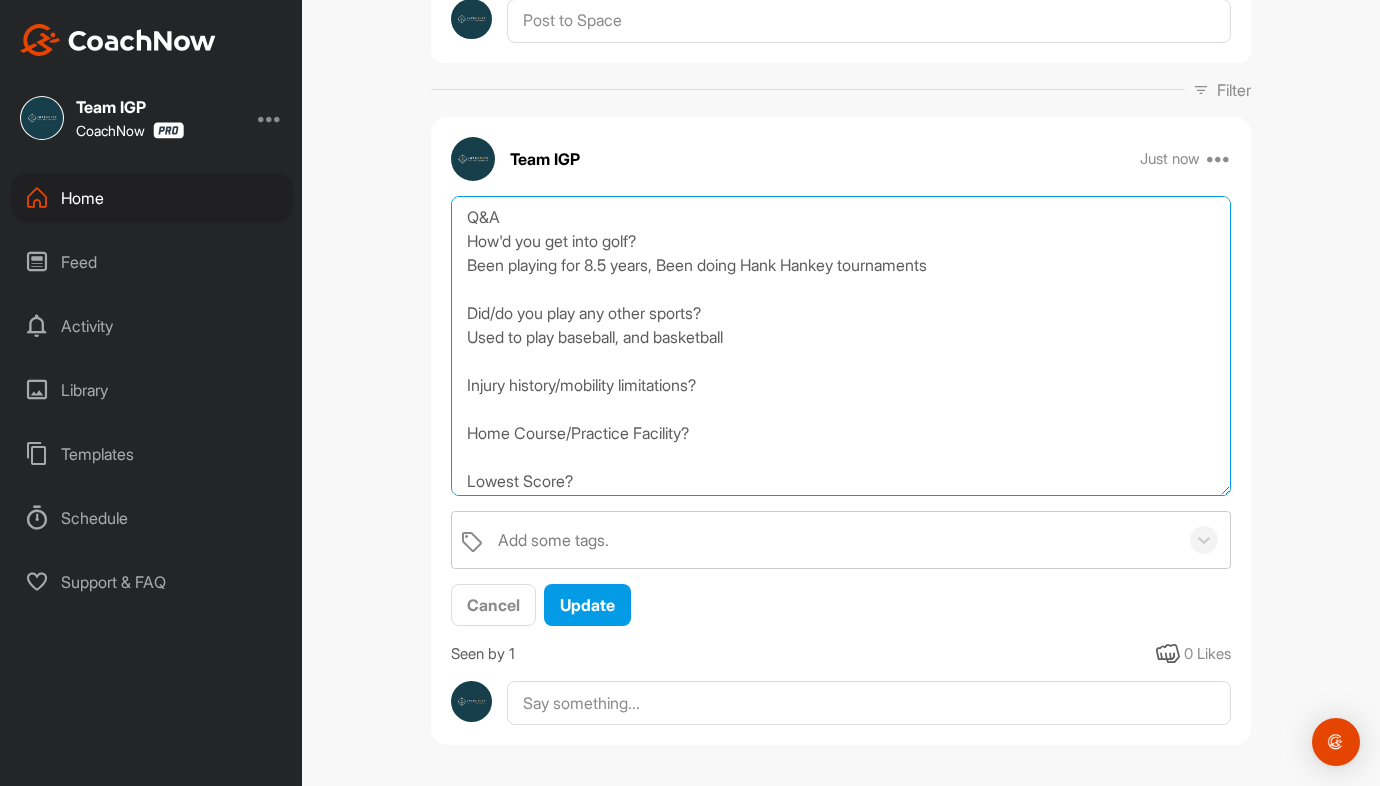 drag, startPoint x: 770, startPoint y: 386, endPoint x: 826, endPoint y: 382, distance: 56.142673 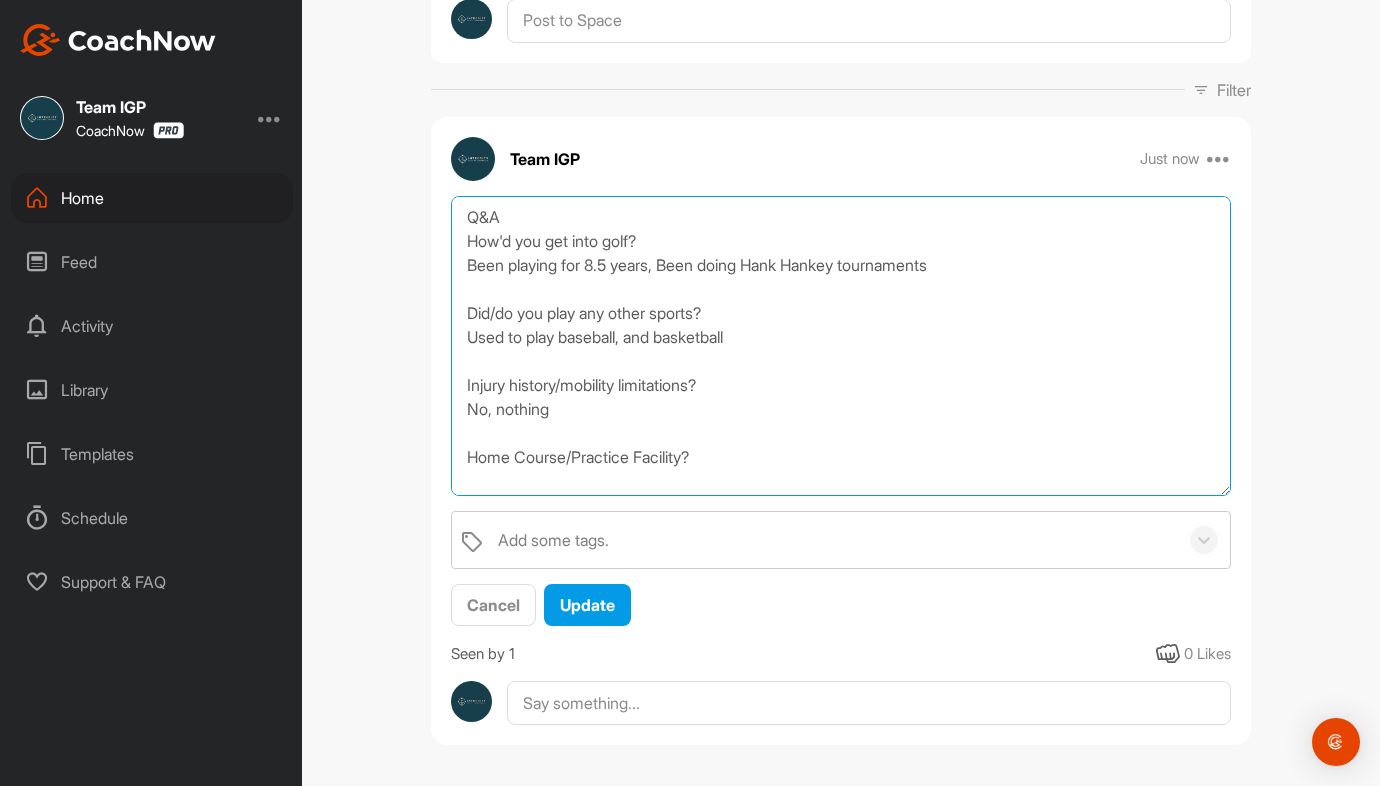 click on "Q&A
How'd you get into golf?
Been playing for 8.5 years, Been doing Hank Hankey tournaments
Did/do you play any other sports?
Used to play baseball, and basketball
Injury history/mobility limitations?
No, nothing
Home Course/Practice Facility?
Lowest Score?
Any upcoming trips, tournaments, or important rounds coming up?
What's the biggest strength in your game?
What needs to improve the most?
How's your mental game?
Any outcome goals? Break 100/90/80, handicap goals, etc.
Have you taken lessons before?
Have you been fit for clubs before?
How often can you play or practice weekly?
How do you learn best?
Other skills/hobbies?" at bounding box center [841, 346] 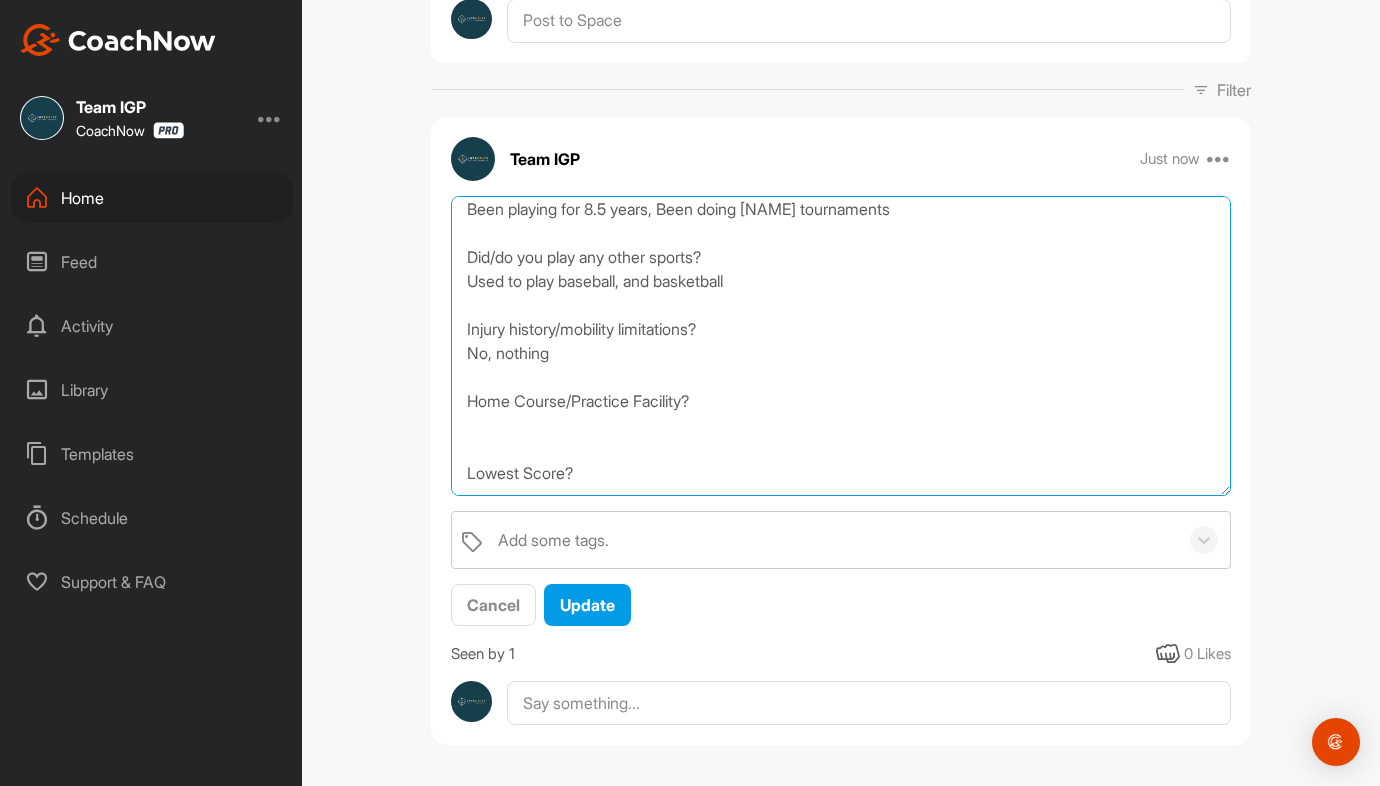 scroll, scrollTop: 100, scrollLeft: 0, axis: vertical 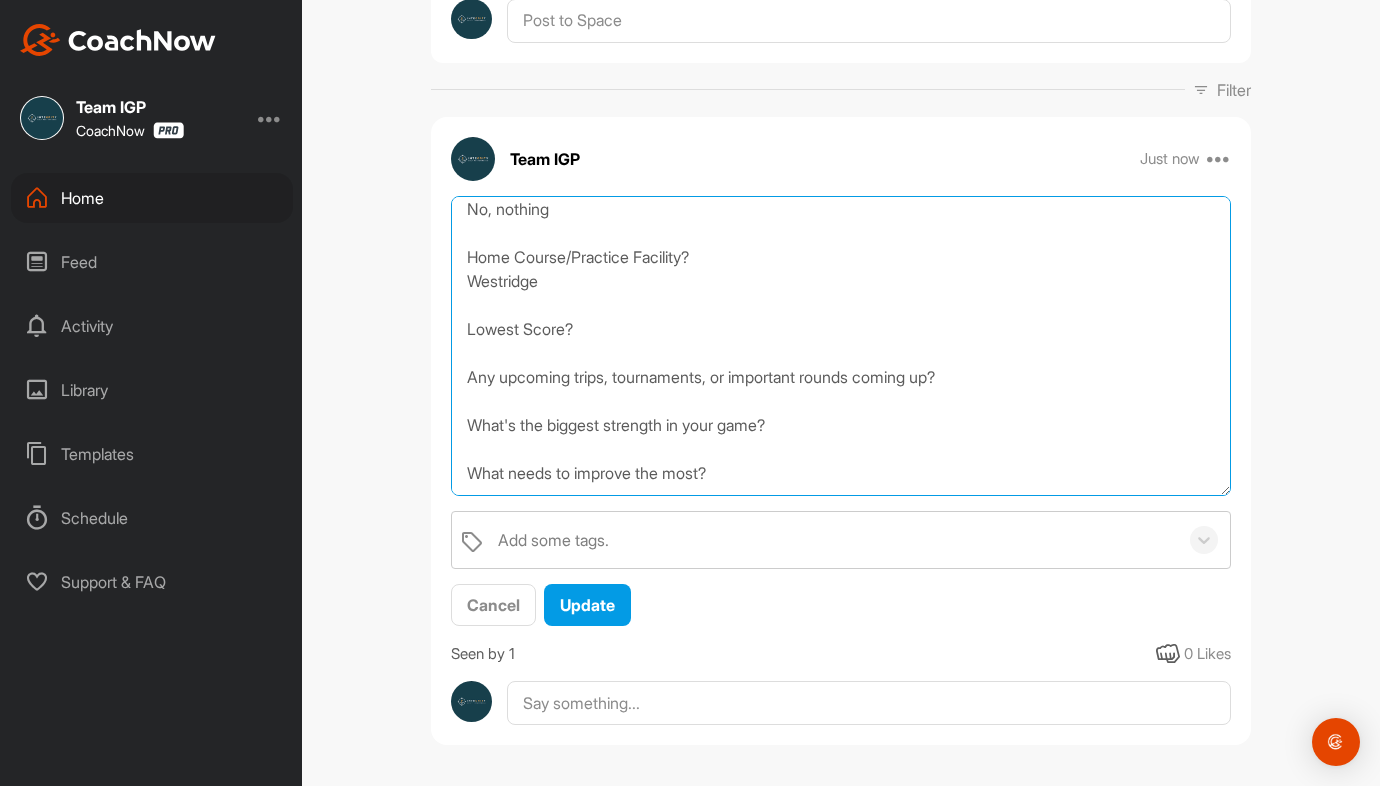 click on "Q&A
How'd you get into golf?
Been playing for 8.5 years, Been doing Hank Hankey tournaments
Did/do you play any other sports?
Used to play baseball, and basketball
Injury history/mobility limitations?
No, nothing
Home Course/Practice Facility?
Westridge
Lowest Score?
Any upcoming trips, tournaments, or important rounds coming up?
What's the biggest strength in your game?
What needs to improve the most?
How's your mental game?
Any outcome goals? Break 100/90/80, handicap goals, etc.
Have you taken lessons before?
Have you been fit for clubs before?
How often can you play or practice weekly?
How do you learn best?
Other skills/hobbies?" at bounding box center (841, 346) 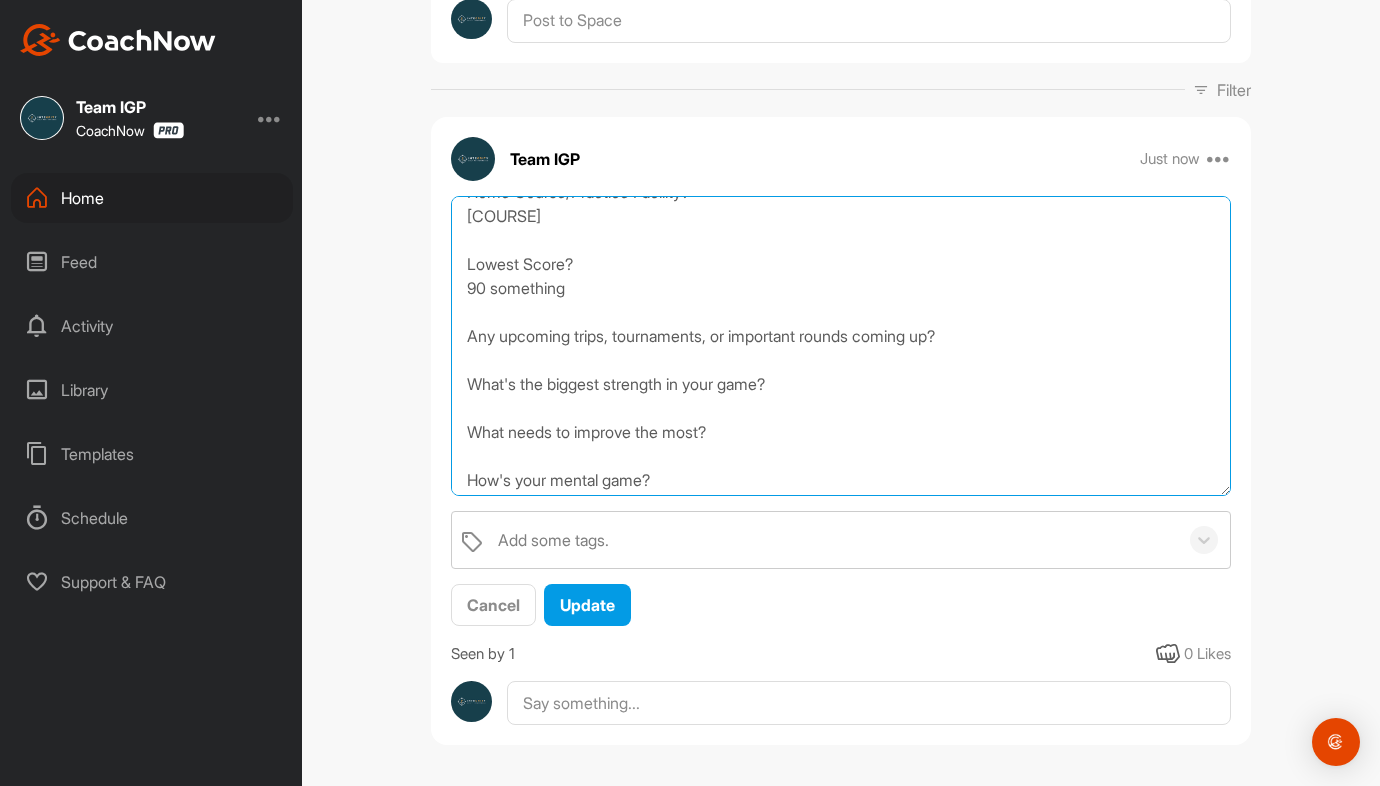scroll, scrollTop: 300, scrollLeft: 0, axis: vertical 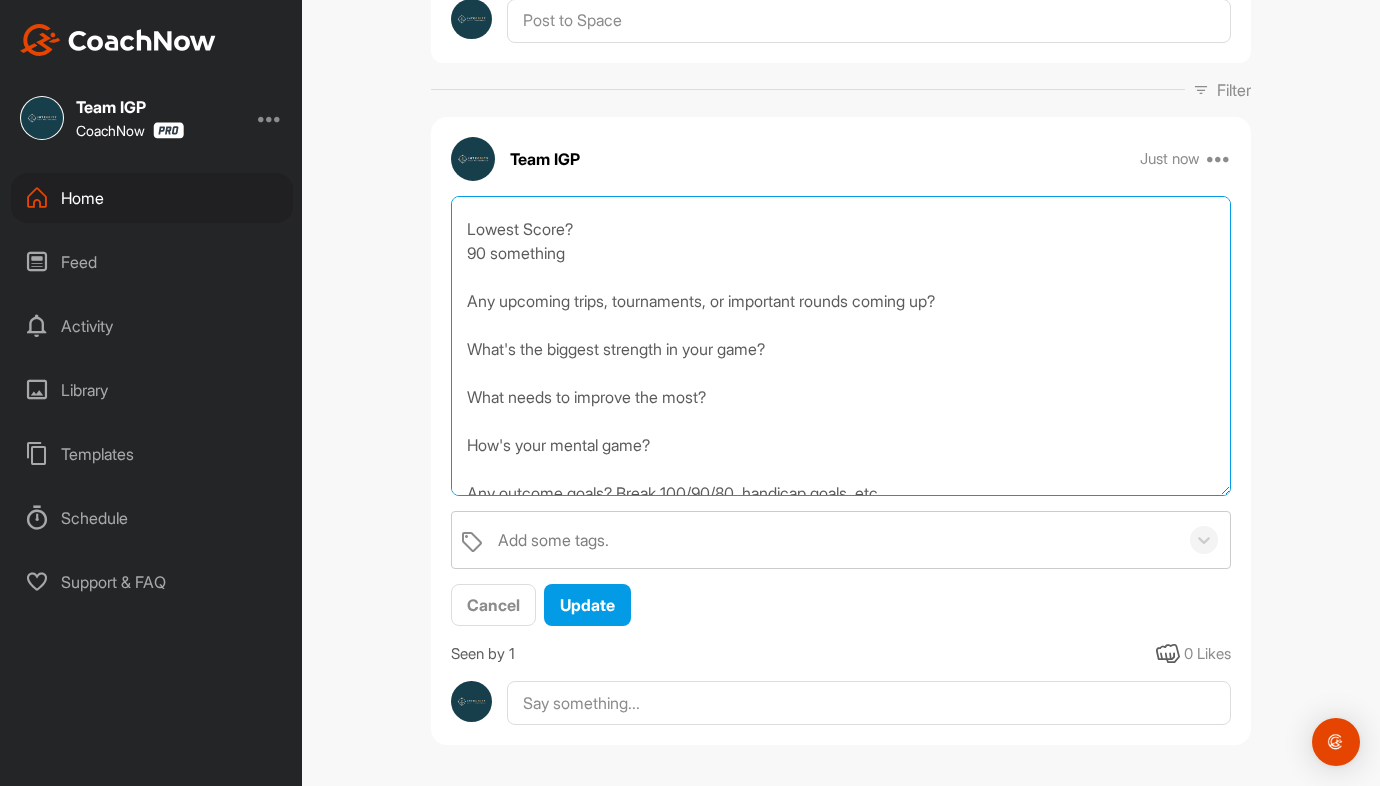 click on "Q&A
How'd you get into golf?
Been playing for 8.5 years, Been doing Hank Hankey tournaments
Did/do you play any other sports?
Used to play baseball, and basketball
Injury history/mobility limitations?
No, nothing
Home Course/Practice Facility?
[COURSE]
Lowest Score?
90 something
Any upcoming trips, tournaments, or important rounds coming up?
What's the biggest strength in your game?
What needs to improve the most?
How's your mental game?
Any outcome goals? Break 100/90/80, handicap goals, etc.
Have you taken lessons before?
Have you been fit for clubs before?
How often can you play or practice weekly?
How do you learn best?
Other skills/hobbies?" at bounding box center (841, 346) 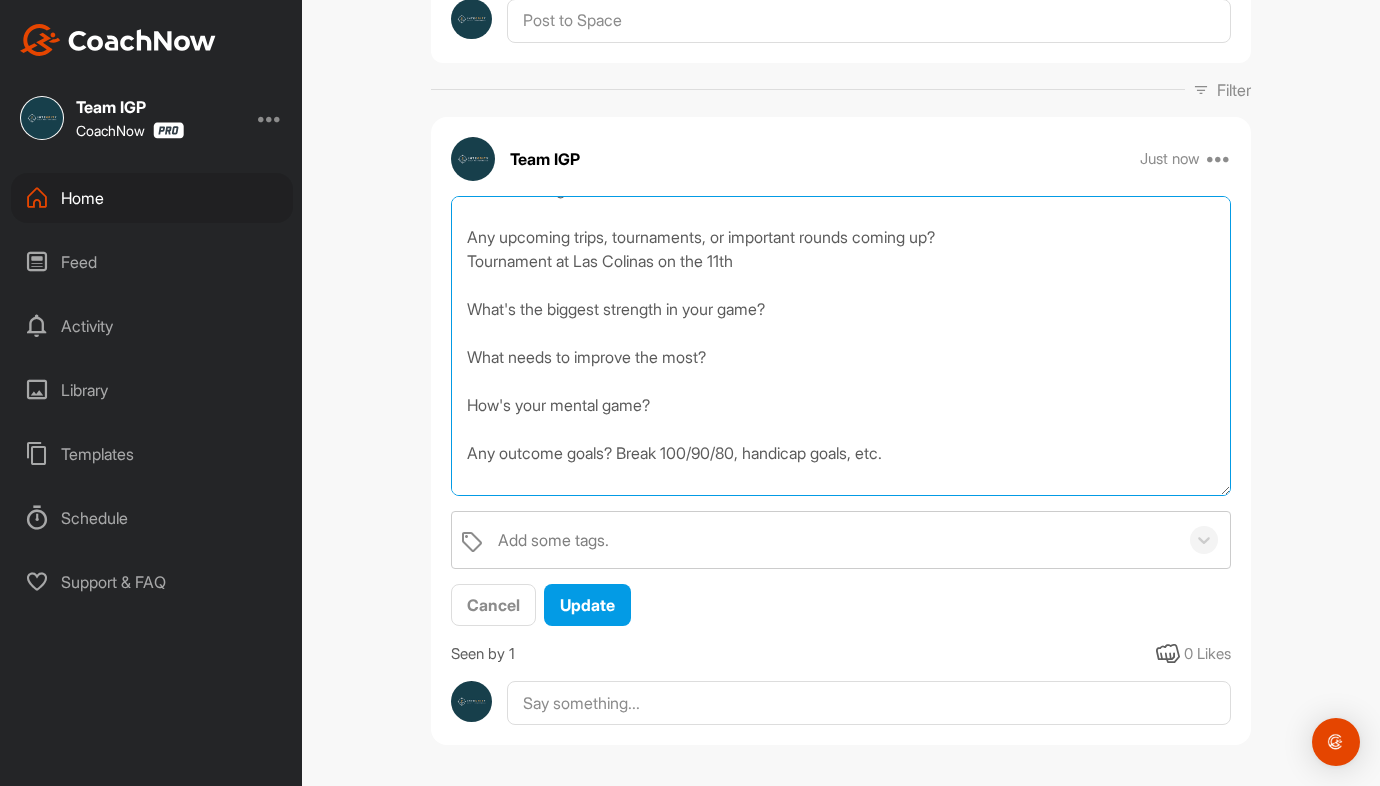 scroll, scrollTop: 400, scrollLeft: 0, axis: vertical 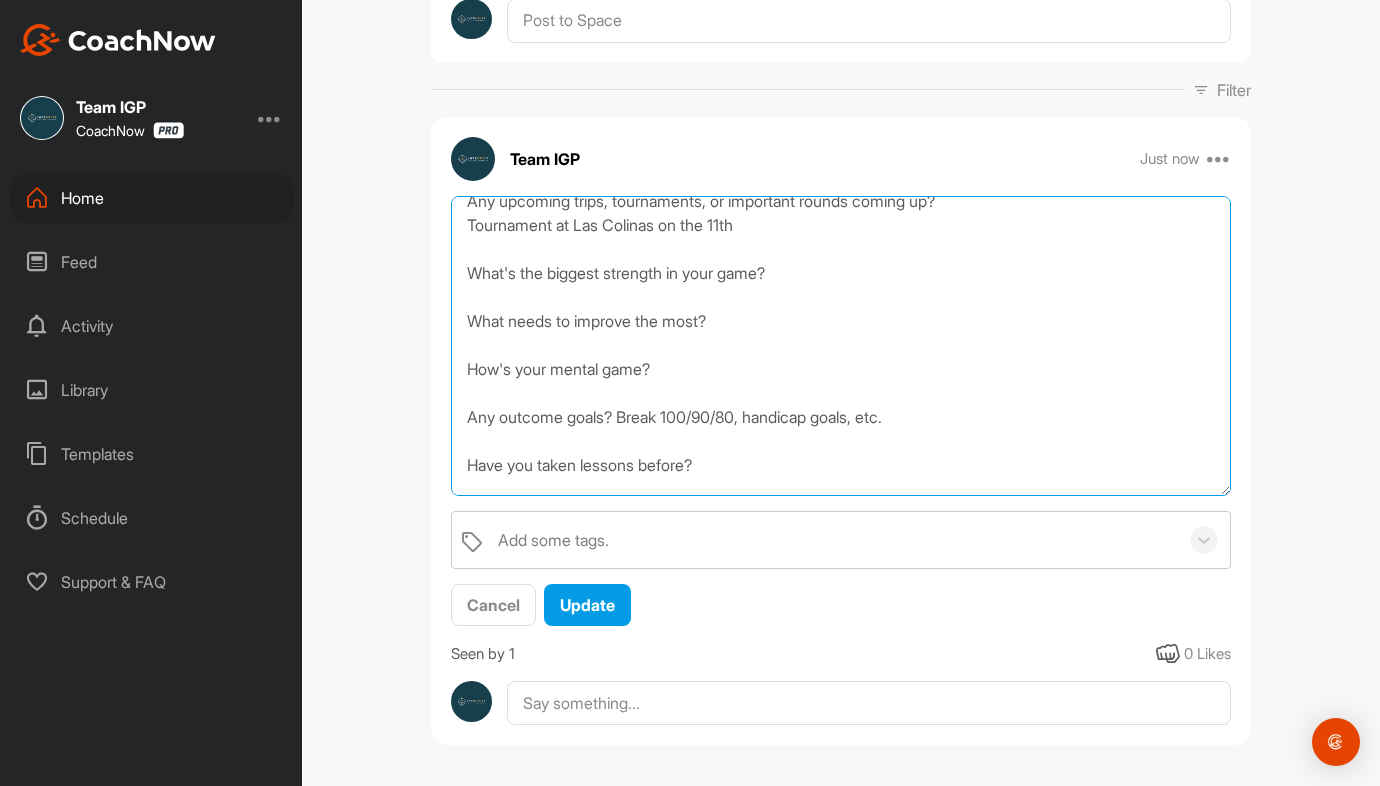 click on "Q&A
How'd you get into golf?
Been playing for 8.5 years, Been doing Hank Hankey tournaments
Did/do you play any other sports?
Used to play baseball, and basketball
Injury history/mobility limitations?
No, nothing
Home Course/Practice Facility?
Westridge
Lowest Score?
90 something
Any upcoming trips, tournaments, or important rounds coming up?
Tournament at Las Colinas on the 11th
What's the biggest strength in your game?
What needs to improve the most?
How's your mental game?
Any outcome goals? Break 100/90/80, handicap goals, etc.
Have you taken lessons before?
Have you been fit for clubs before?
How often can you play or practice weekly?
How do you learn best?
Other skills/hobbies?" at bounding box center [841, 346] 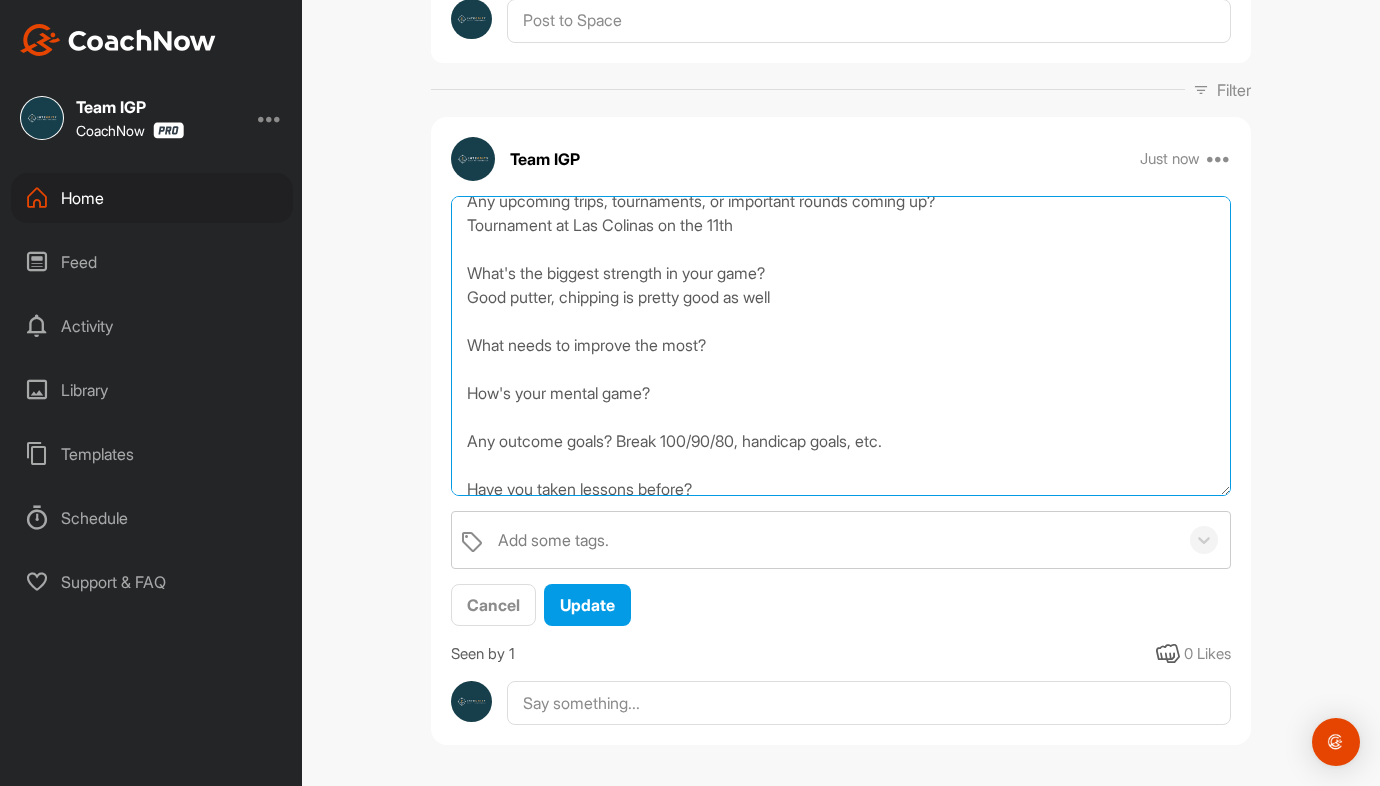 click on "Q&A
How'd you get into golf?
Been playing for 8.5 years, Been doing Hank Hankey tournaments
Did/do you play any other sports?
Used to play baseball, and basketball
Injury history/mobility limitations?
No, nothing
Home Course/Practice Facility?
Westridge
Lowest Score?
90 something
Any upcoming trips, tournaments, or important rounds coming up?
Tournament at Las Colinas on the 11th
What's the biggest strength in your game?
Good putter, chipping is pretty good as well
What needs to improve the most?
How's your mental game?
Any outcome goals? Break 100/90/80, handicap goals, etc.
Have you taken lessons before?
Have you been fit for clubs before?
How often can you play or practice weekly?
How do you learn best?
Other skills/hobbies?" at bounding box center [841, 346] 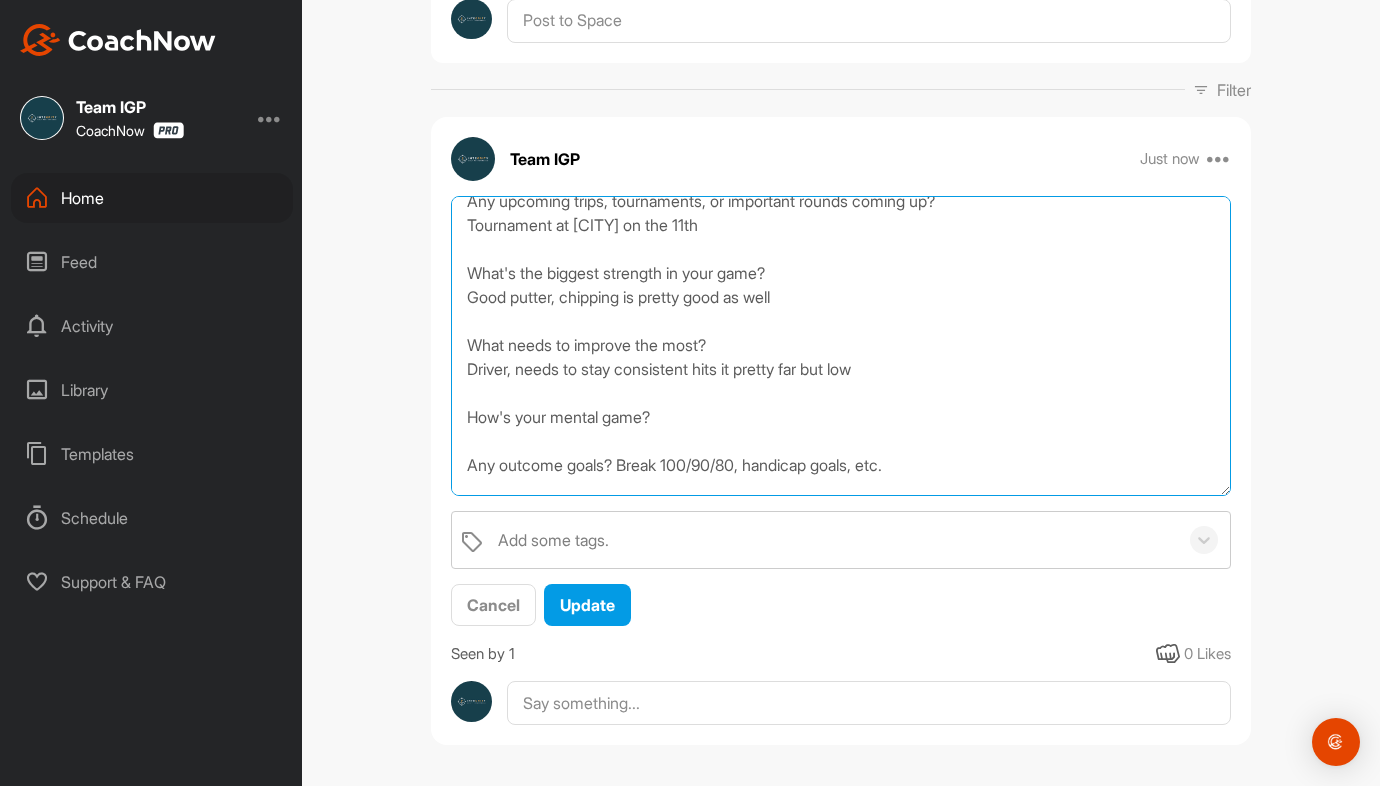 click on "Q&A
How'd you get into golf?
Been playing for 8.5 years, Been doing Hank Hankey tournaments
Did/do you play any other sports?
Used to play baseball, and basketball
Injury history/mobility limitations?
No, nothing
Home Course/Practice Facility?
[COURSE]
Lowest Score?
90 something
Any upcoming trips, tournaments, or important rounds coming up?
Tournament at [CITY] on the 11th
What's the biggest strength in your game?
Good putter, chipping is pretty good as well
What needs to improve the most?
Driver, needs to stay consistent hits it pretty far but low
How's your mental game?
Any outcome goals? Break 100/90/80, handicap goals, etc.
Have you taken lessons before?
Have you been fit for clubs before?
How often can you play or practice weekly?
How do you learn best?
Other skills/hobbies?" at bounding box center (841, 346) 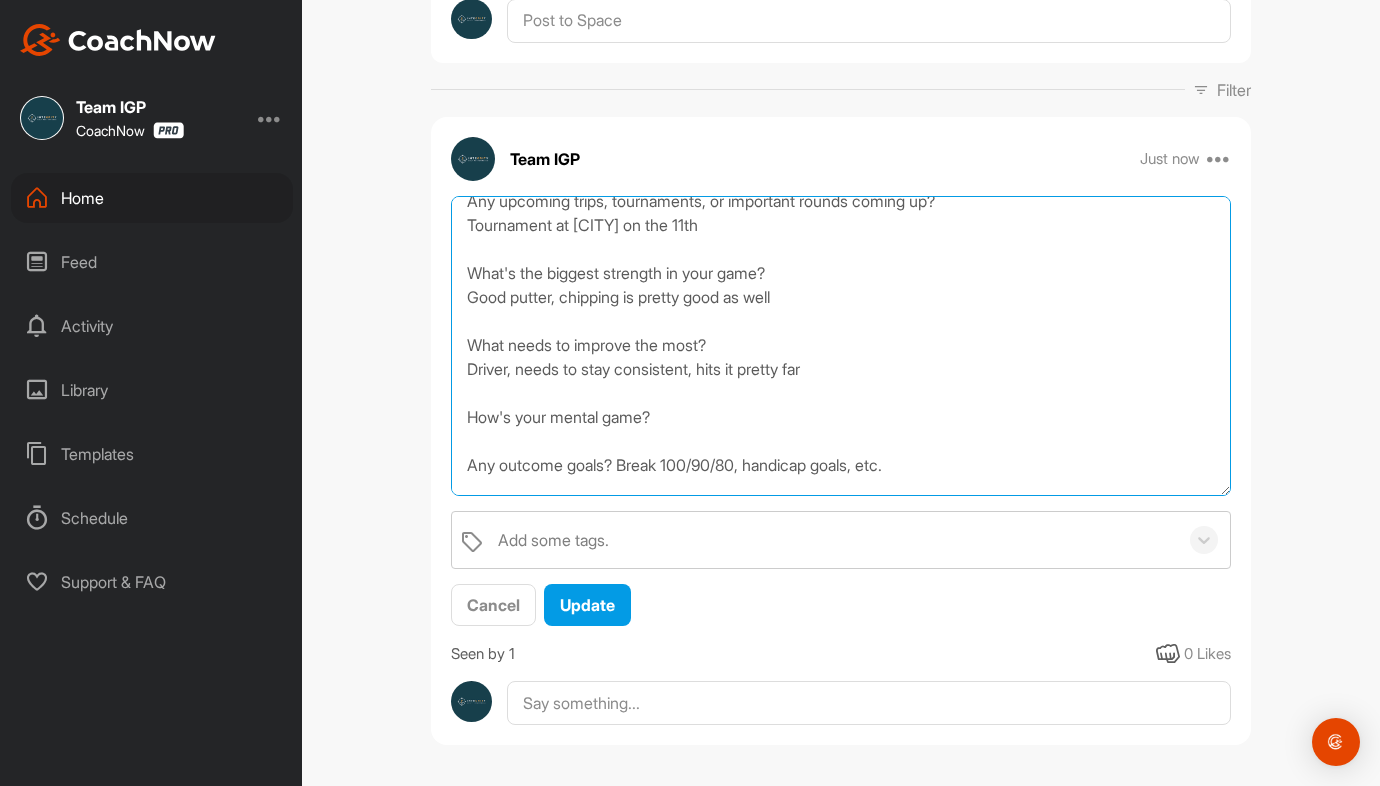 click on "Q&A
How'd you get into golf?
Been playing for 8.5 years, Been doing [PERSON] tournaments
Did/do you play any other sports?
Used to play baseball, and basketball
Injury history/mobility limitations?
No, nothing
Home Course/Practice Facility?
Westridge
Lowest Score?
90 something
Any upcoming trips, tournaments, or important rounds coming up?
Tournament at [CITY] on the 11th
What's the biggest strength in your game?
Good putter, chipping is pretty good as well
What needs to improve the most?
Driver, needs to stay consistent, hits it pretty far
How's your mental game?
Any outcome goals? Break 100/90/80, handicap goals, etc.
Have you taken lessons before?
Have you been fit for clubs before?
How often can you play or practice weekly?
How do you learn best?
Other skills/hobbies?" at bounding box center [841, 346] 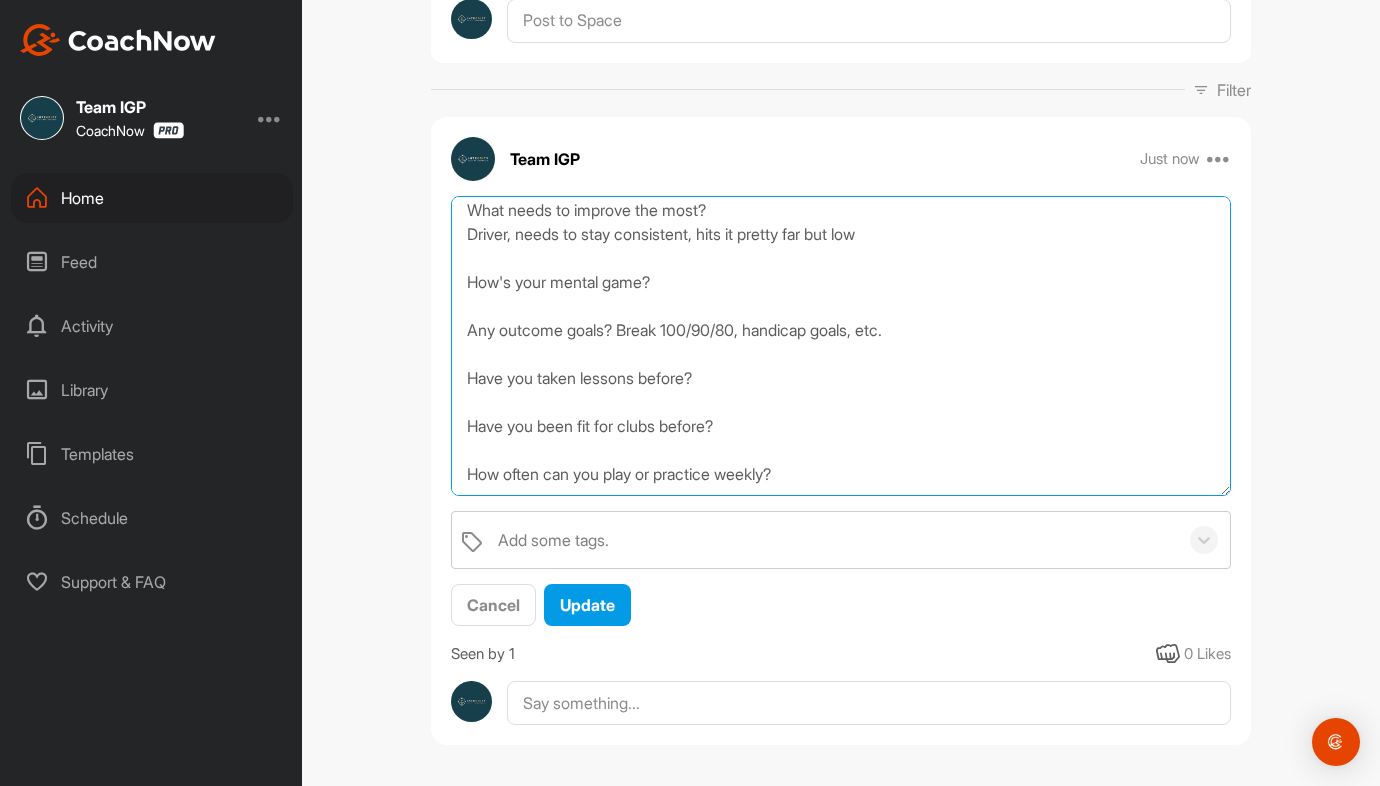 scroll, scrollTop: 500, scrollLeft: 0, axis: vertical 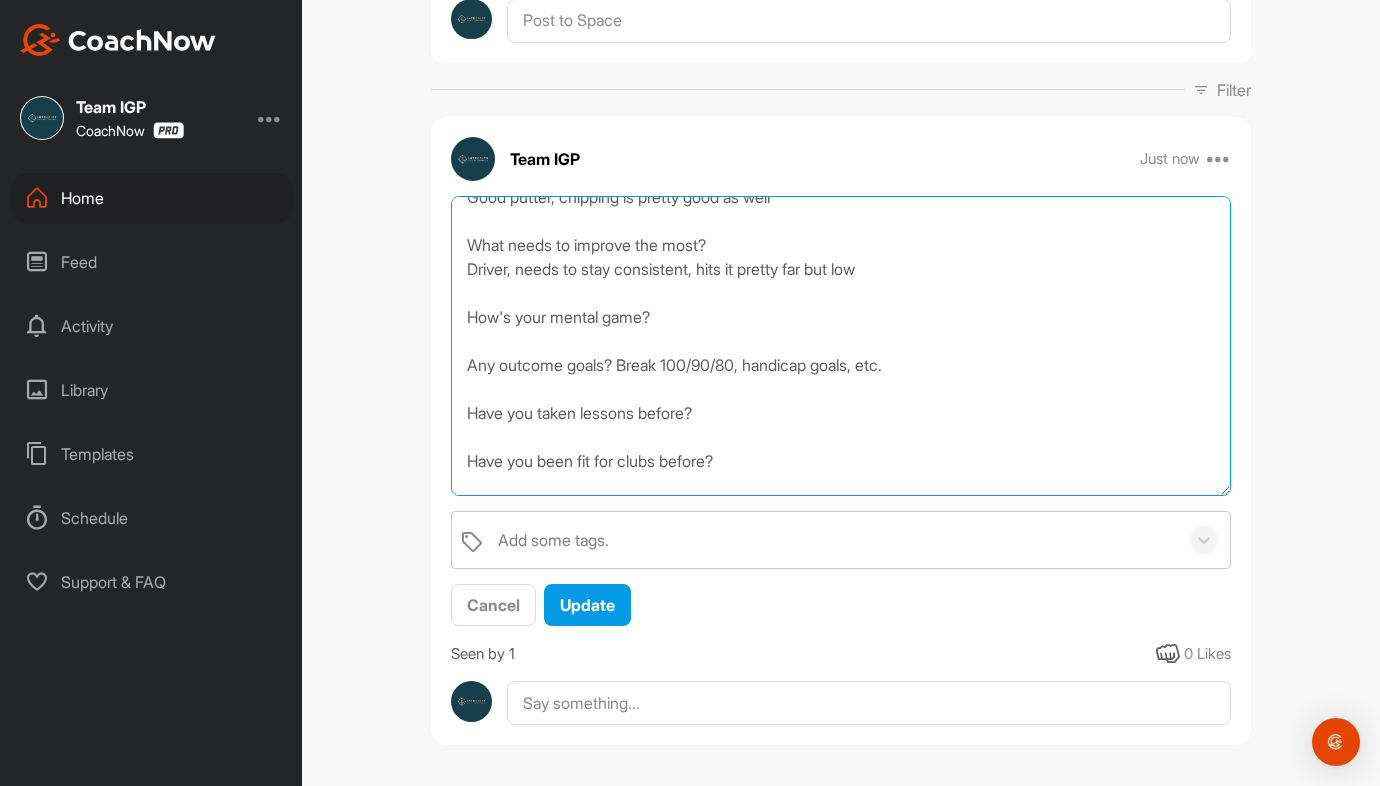 click on "Q&A
How'd you get into golf?
Been playing for 8.5 years, Been doing [NAME] tournaments
Did/do you play any other sports?
Used to play baseball, and basketball
Injury history/mobility limitations?
No, nothing
Home Course/Practice Facility?
Westridge
Lowest Score?
90 something
Any upcoming trips, tournaments, or important rounds coming up?
Tournament at Las Colinas on the 11th
What's the biggest strength in your game?
Good putter, chipping is pretty good as well
What needs to improve the most?
Driver, needs to stay consistent, hits it pretty far but low
How's your mental game?
Any outcome goals? Break 100/90/80, handicap goals, etc.
Have you taken lessons before?
Have you been fit for clubs before?
How often can you play or practice weekly?
How do you learn best?
Other skills/hobbies?" at bounding box center [841, 346] 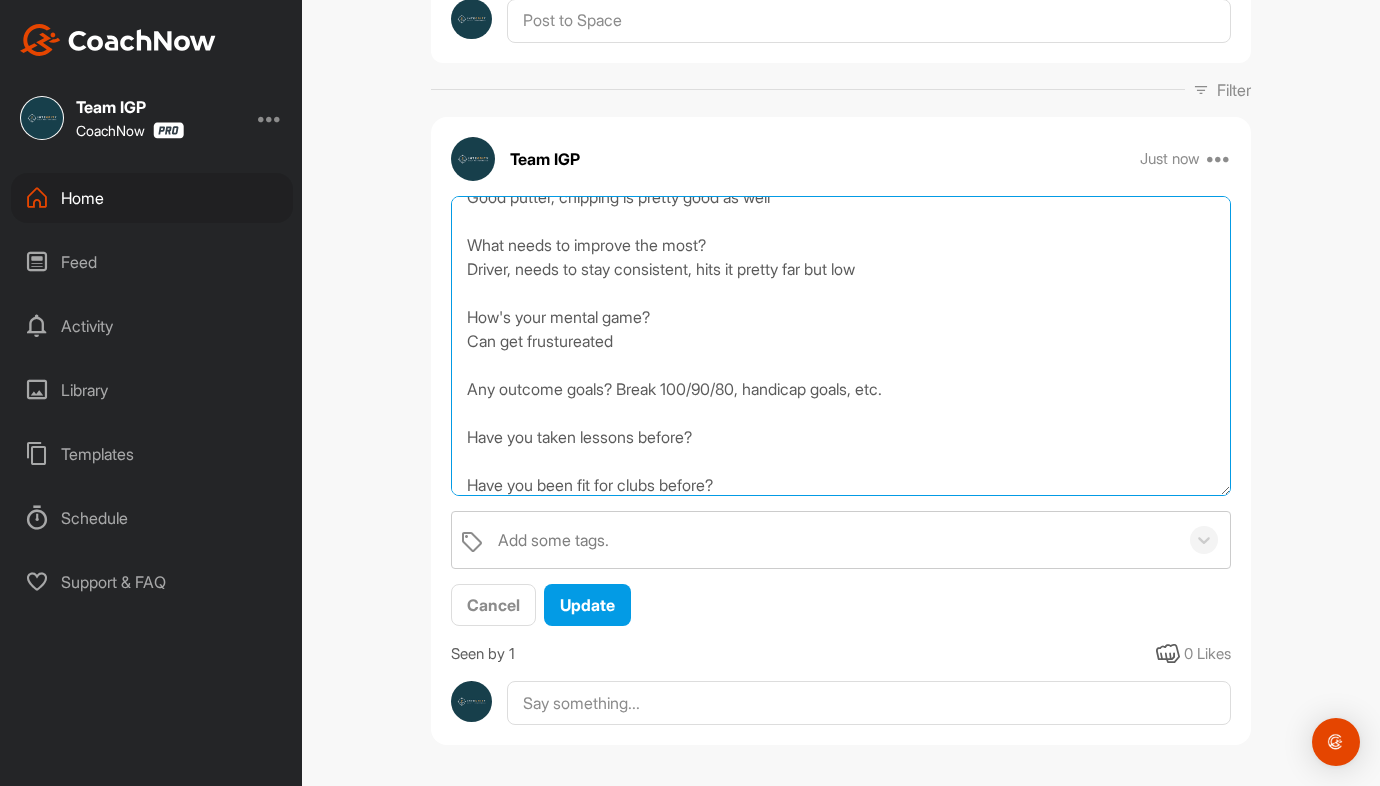 click on "Q&A
How'd you get into golf?
Been playing for 8.5 years, Been doing [NAME] tournaments
Did/do you play any other sports?
Used to play baseball, and basketball
Injury history/mobility limitations?
No, nothing
Home Course/Practice Facility?
Westridge
Lowest Score?
90 something
Any upcoming trips, tournaments, or important rounds coming up?
Tournament at [CITY] on the 11th
What's the biggest strength in your game?
Good putter, chipping is pretty good as well
What needs to improve the most?
Driver, needs to stay consistent, hits it pretty far but low
How's your mental game?
Can get frustureated
Any outcome goals? Break 100/90/80, handicap goals, etc.
Have you taken lessons before?
Have you been fit for clubs before?
How often can you play or practice weekly?
How do you learn best?
Other skills/hobbies?" at bounding box center (841, 346) 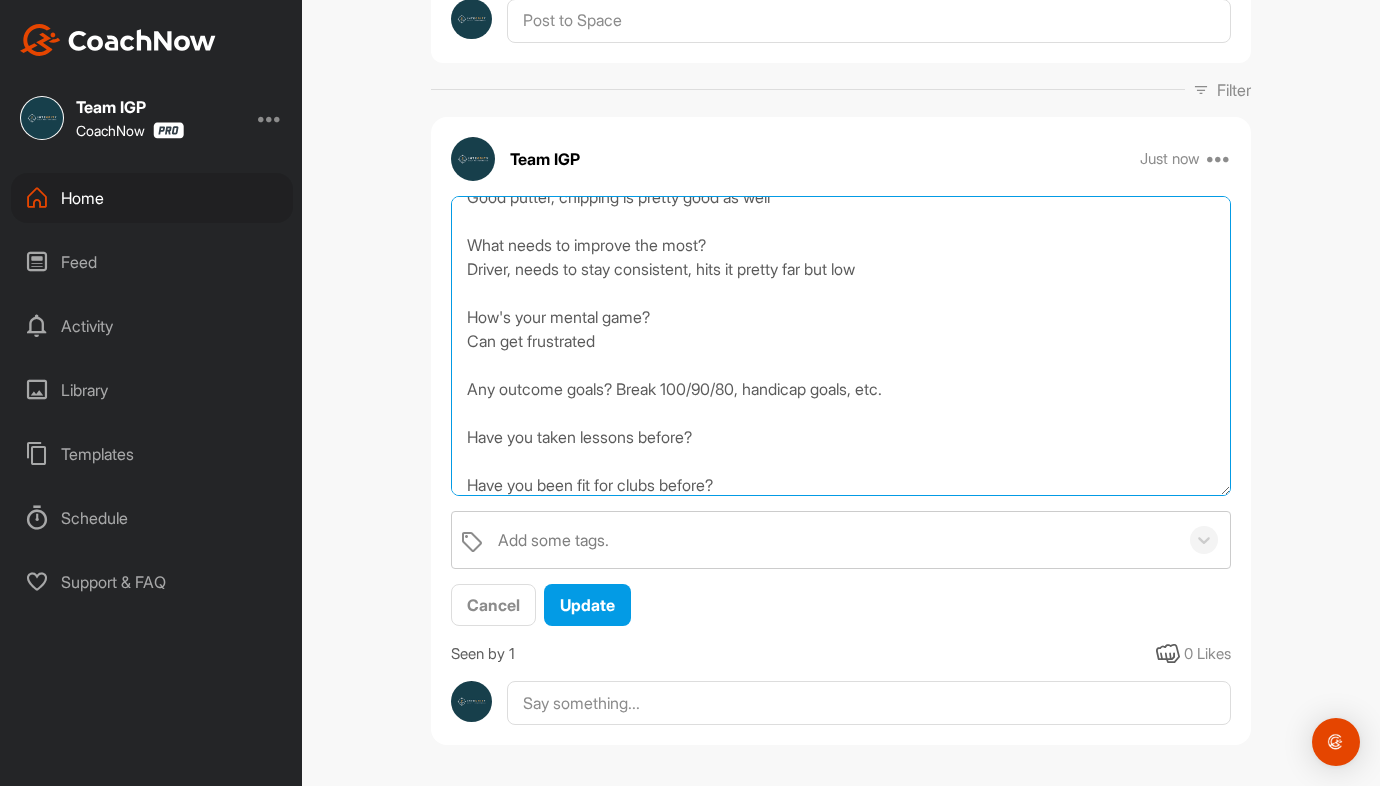 click on "Q&A
How'd you get into golf?
Been playing for 8.5 years, Been doing Hank Hankey tournaments
Did/do you play any other sports?
Used to play baseball, and basketball
Injury history/mobility limitations?
No, nothing
Home Course/Practice Facility?
Westridge
Lowest Score?
90 something
Any upcoming trips, tournaments, or important rounds coming up?
Tournament at Las Colinas on the 11th
What's the biggest strength in your game?
Good putter, chipping is pretty good as well
What needs to improve the most?
Driver, needs to stay consistent, hits it pretty far but low
How's your mental game?
Can get frustrated
Any outcome goals? Break 100/90/80, handicap goals, etc.
Have you taken lessons before?
Have you been fit for clubs before?
How often can you play or practice weekly?
How do you learn best?
Other skills/hobbies?" at bounding box center [841, 346] 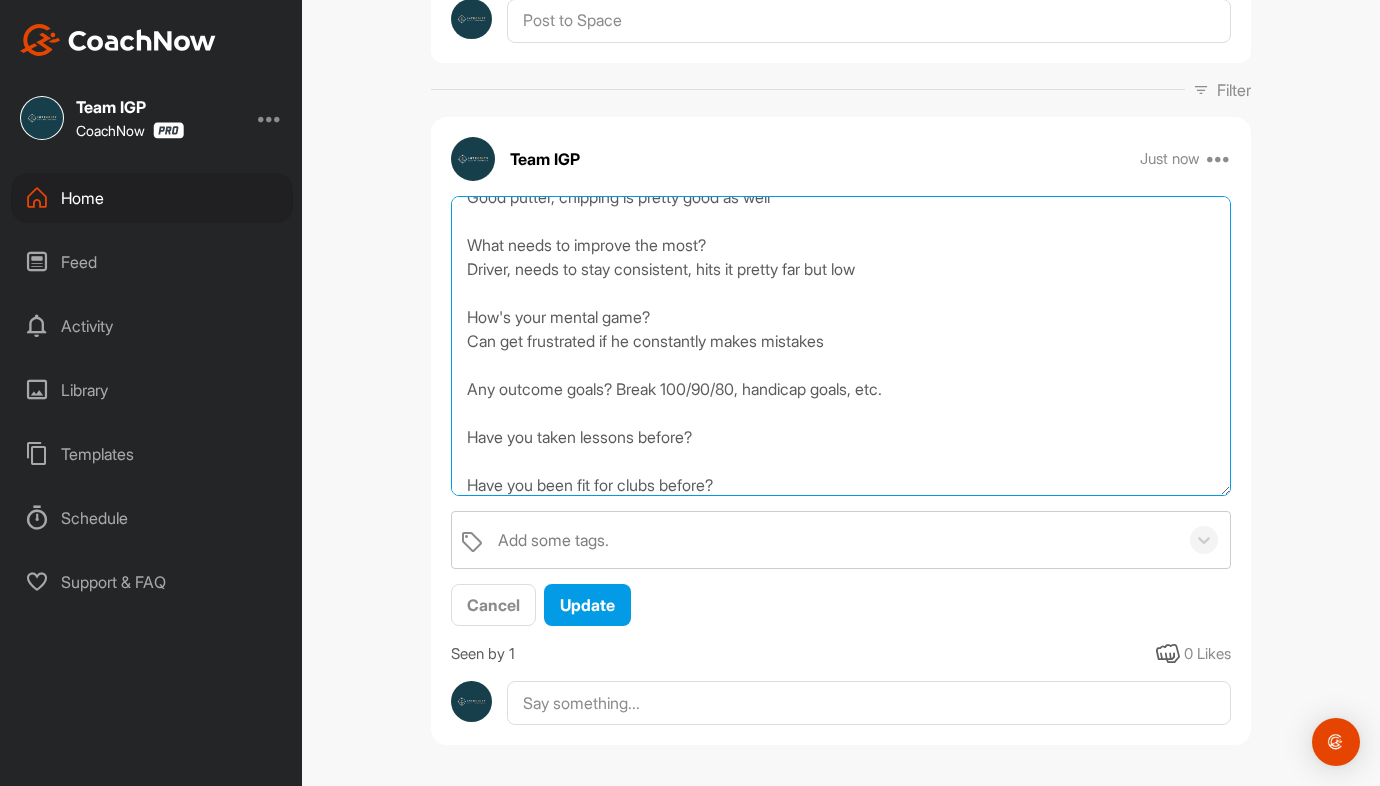 click on "Q&A
How'd you get into golf?
Been playing for 8.5 years, Been doing Hank Hankey tournaments
Did/do you play any other sports?
Used to play baseball, and basketball
Injury history/mobility limitations?
No, nothing
Home Course/Practice Facility?
Westridge
Lowest Score?
90 something
Any upcoming trips, tournaments, or important rounds coming up?
Tournament at Las Colinas on the 11th
What's the biggest strength in your game?
Good putter, chipping is pretty good as well
What needs to improve the most?
Driver, needs to stay consistent, hits it pretty far but low
How's your mental game?
Can get frustrated if he constantly makes mistakes
Any outcome goals? Break 100/90/80, handicap goals, etc.
Have you taken lessons before?
Have you been fit for clubs before?
How often can you play or practice weekly?
How do you learn best?
Other skills/hobbies?" at bounding box center [841, 346] 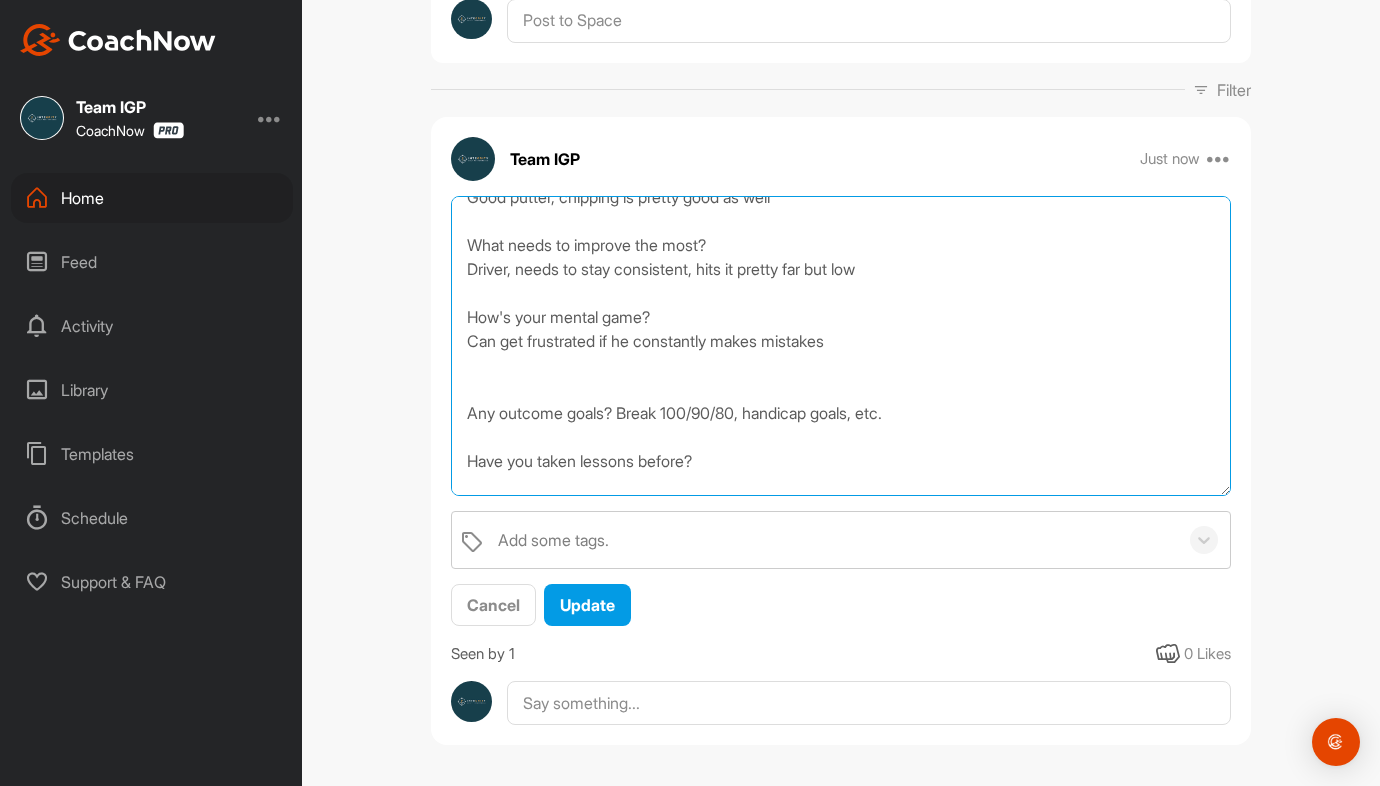 click on "Q&A
How'd you get into golf?
Been playing for 8.5 years, Been doing Hank Hankey tournaments
Did/do you play any other sports?
Used to play baseball, and basketball
Injury history/mobility limitations?
No, nothing
Home Course/Practice Facility?
Westridge
Lowest Score?
90 something
Any upcoming trips, tournaments, or important rounds coming up?
Tournament at Las Colinas on the 11th
What's the biggest strength in your game?
Good putter, chipping is pretty good as well
What needs to improve the most?
Driver, needs to stay consistent, hits it pretty far but low
How's your mental game?
Can get frustrated if he constantly makes mistakes
Any outcome goals? Break 100/90/80, handicap goals, etc.
Have you taken lessons before?
Have you been fit for clubs before?
How often can you play or practice weekly?
How do you learn best?
Other skills/hobbies?" at bounding box center (841, 346) 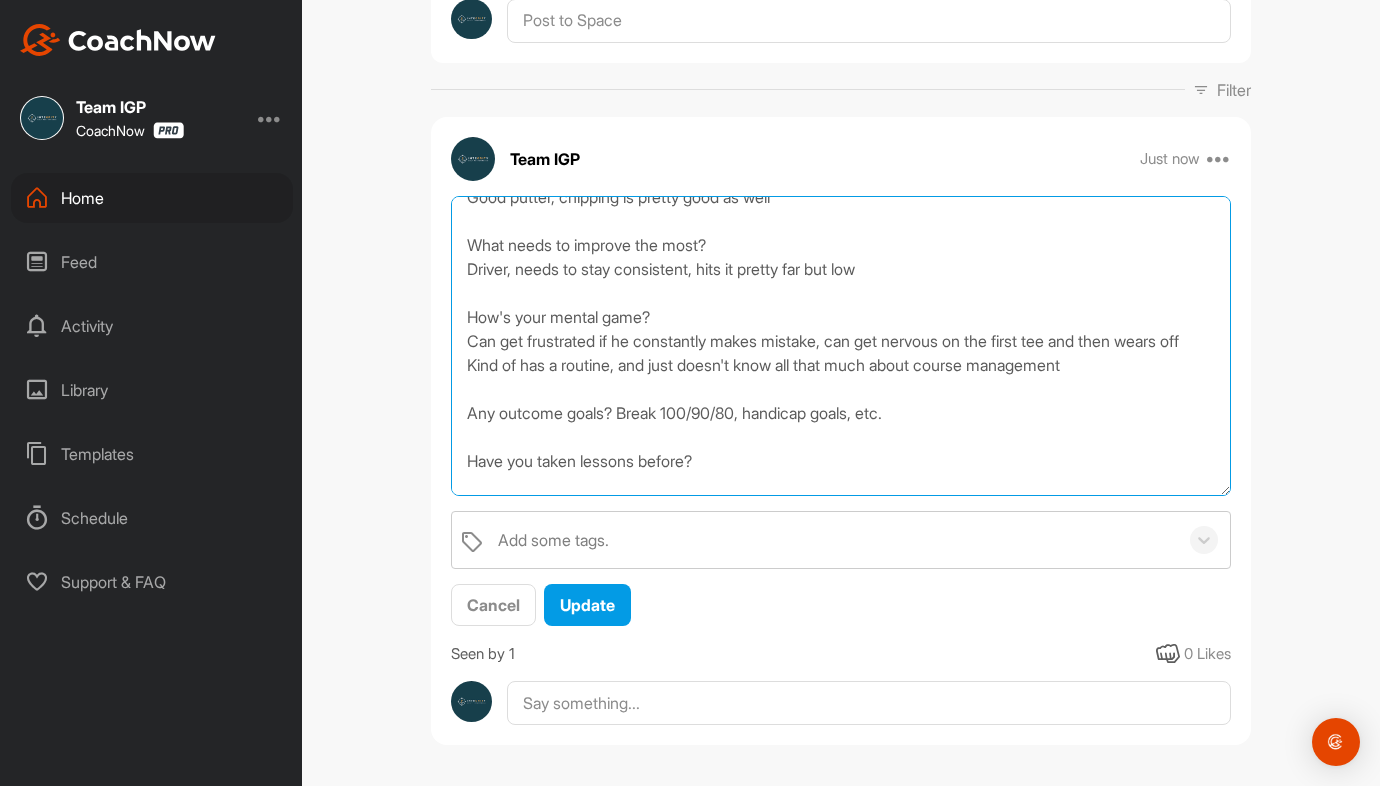 click on "Q&A
How'd you get into golf?
Been playing for 8.5 years, Been doing Hank Hankey tournaments
Did/do you play any other sports?
Used to play baseball, and basketball
Injury history/mobility limitations?
No, nothing
Home Course/Practice Facility?
Westridge
Lowest Score?
90 something
Any upcoming trips, tournaments, or important rounds coming up?
Tournament at Las Colinas on the 11th
What's the biggest strength in your game?
Good putter, chipping is pretty good as well
What needs to improve the most?
Driver, needs to stay consistent, hits it pretty far but low
How's your mental game?
Can get frustrated if he constantly makes mistake, can get nervous on the first tee and then wears off
Kind of has a routine, and just doesn't know all that much about course management
Any outcome goals? Break 100/90/80, handicap goals, etc.
Have you taken lessons before?
Have you been fit for clubs before?
How often can you play or practice weekly?
How do you learn best?
Other skills/hobbies?" at bounding box center [841, 346] 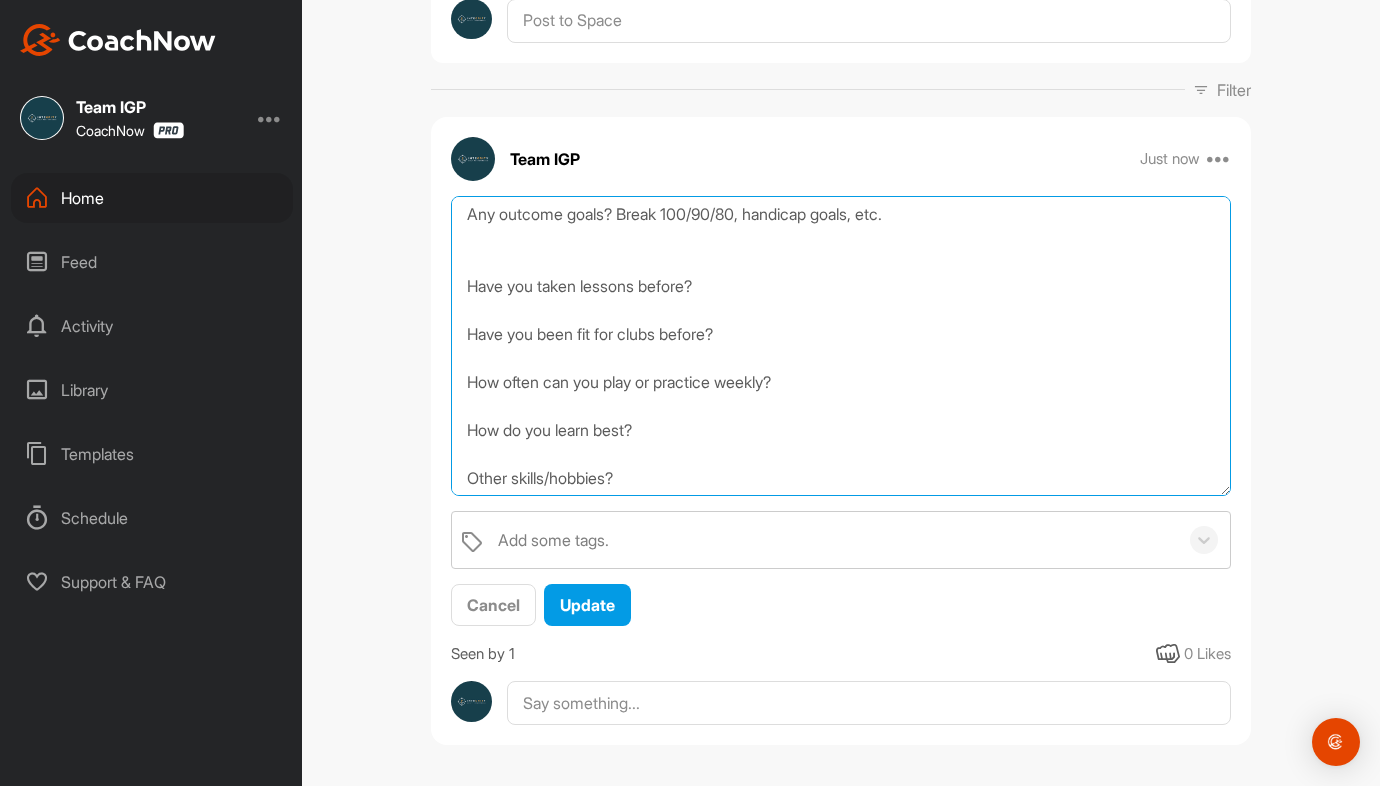 scroll, scrollTop: 700, scrollLeft: 0, axis: vertical 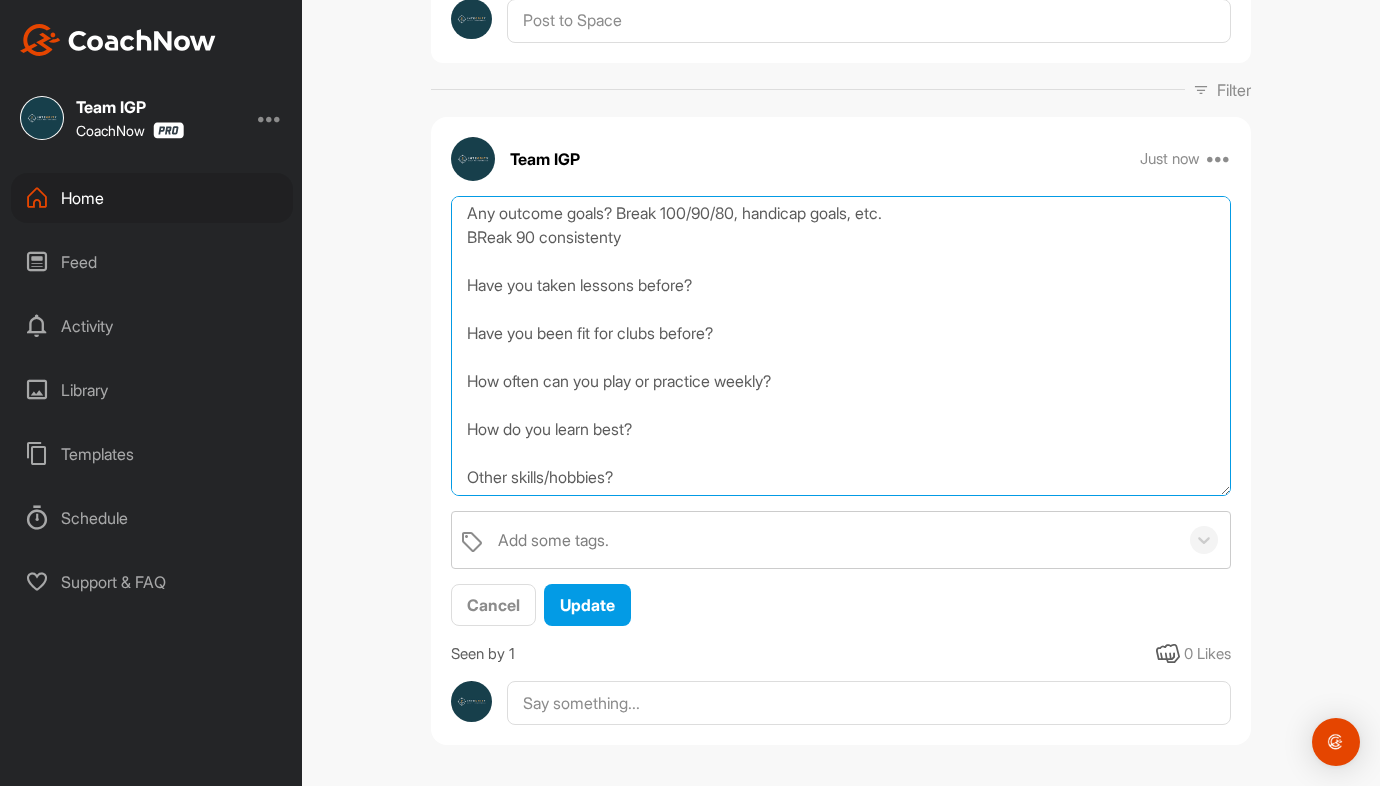 click on "Q&A
How'd you get into golf?
Been playing for 8.5 years, Been doing Hank Hankey tournaments
Did/do you play any other sports?
Used to play baseball, and basketball
Injury history/mobility limitations?
No, nothing
Home Course/Practice Facility?
Westridge
Lowest Score?
90 something
Any upcoming trips, tournaments, or important rounds coming up?
Tournament at Las Colinas on the 11th
What's the biggest strength in your game?
Good putter, chipping is pretty good as well
What needs to improve the most?
Driver, needs to stay consistent, hits it pretty far but low
How's your mental game?
Can get frustrated if he constantly makes mistake, can get nervous on the first tee and then wears off
Kind of has a routine, and just doesn't know all that much about course management
Any outcome goals? Break 100/90/80, handicap goals, etc.
BReak 90 consistenty
Have you taken lessons before?
Have you been fit for clubs before?
How often can you play or practice weekly?
How do you learn best?
Other skills/hobbies?" at bounding box center [841, 346] 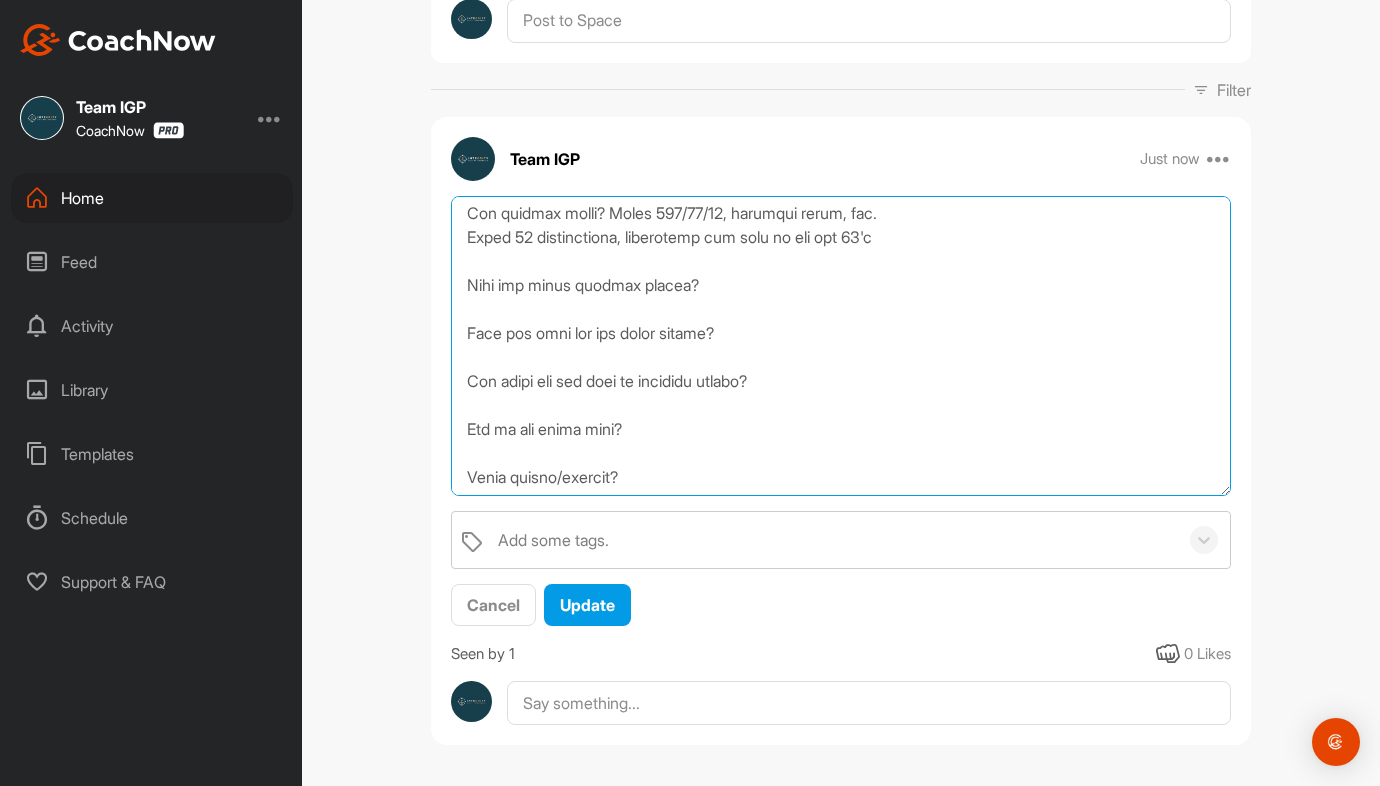 click at bounding box center [841, 346] 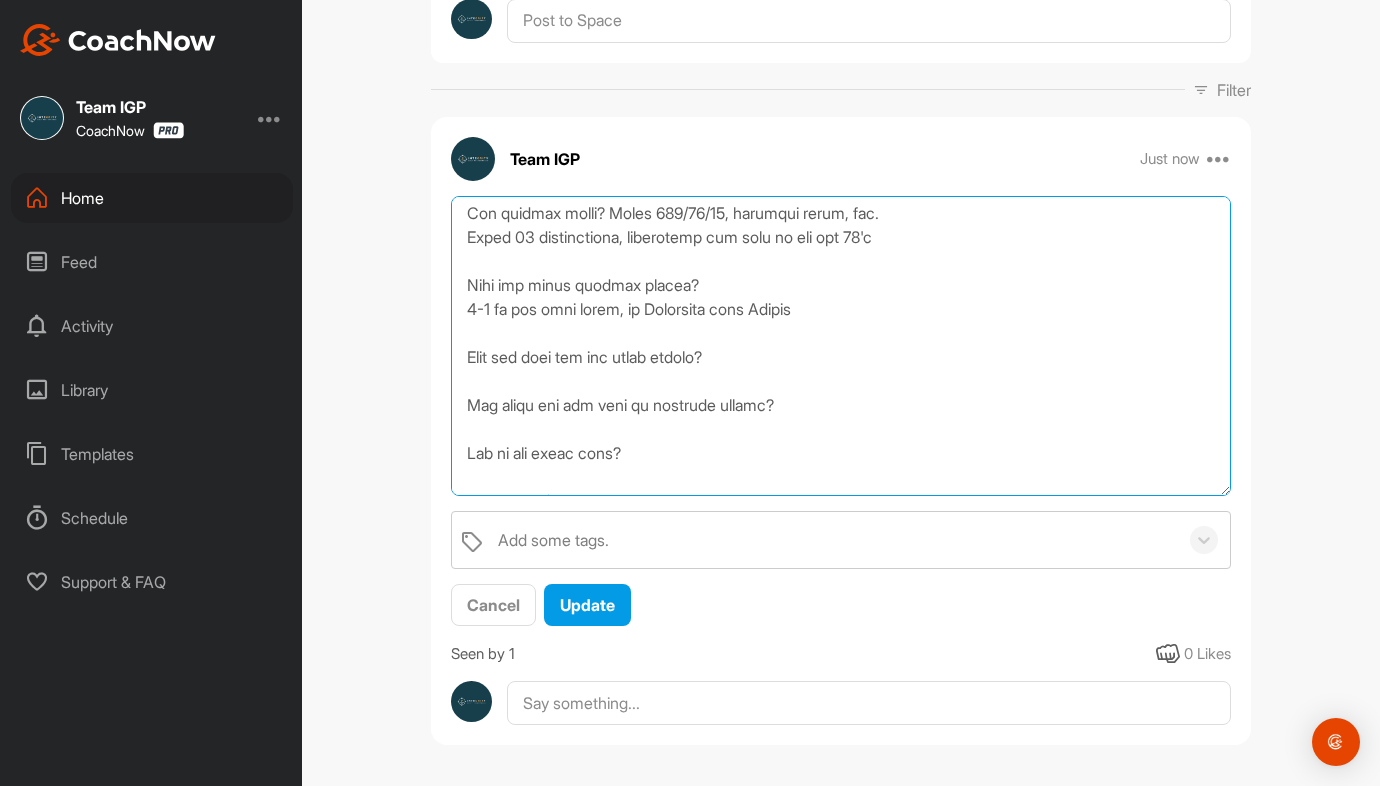 click at bounding box center [841, 346] 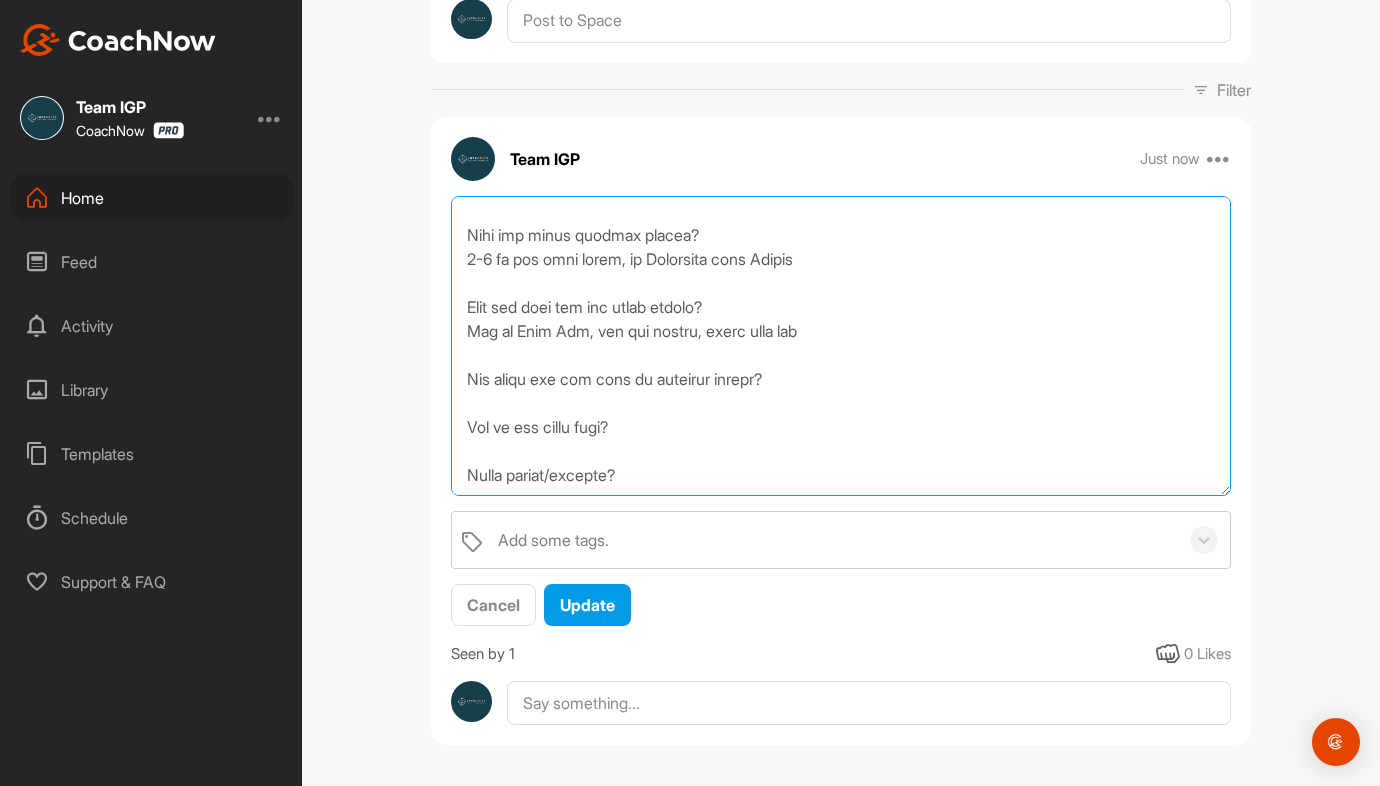 scroll, scrollTop: 774, scrollLeft: 0, axis: vertical 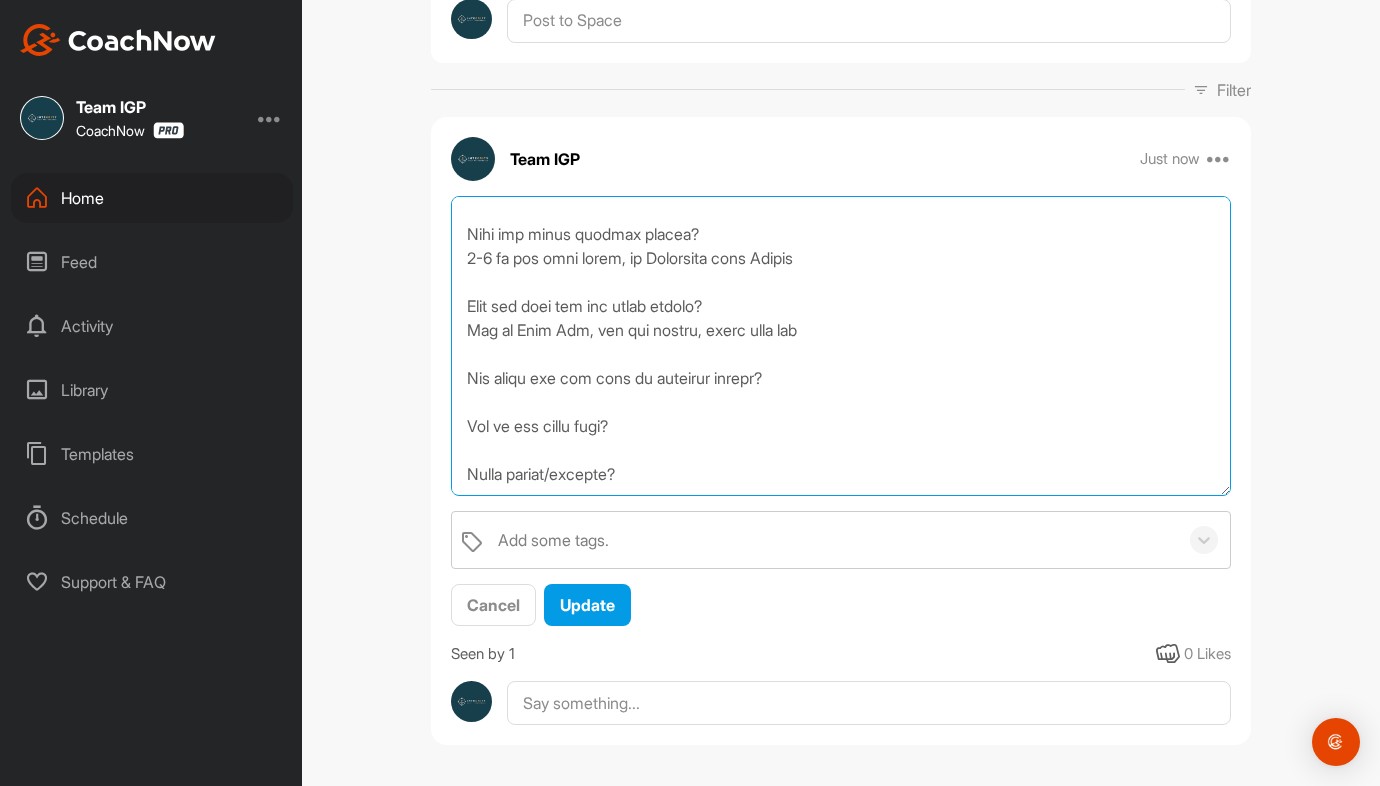 click at bounding box center (841, 346) 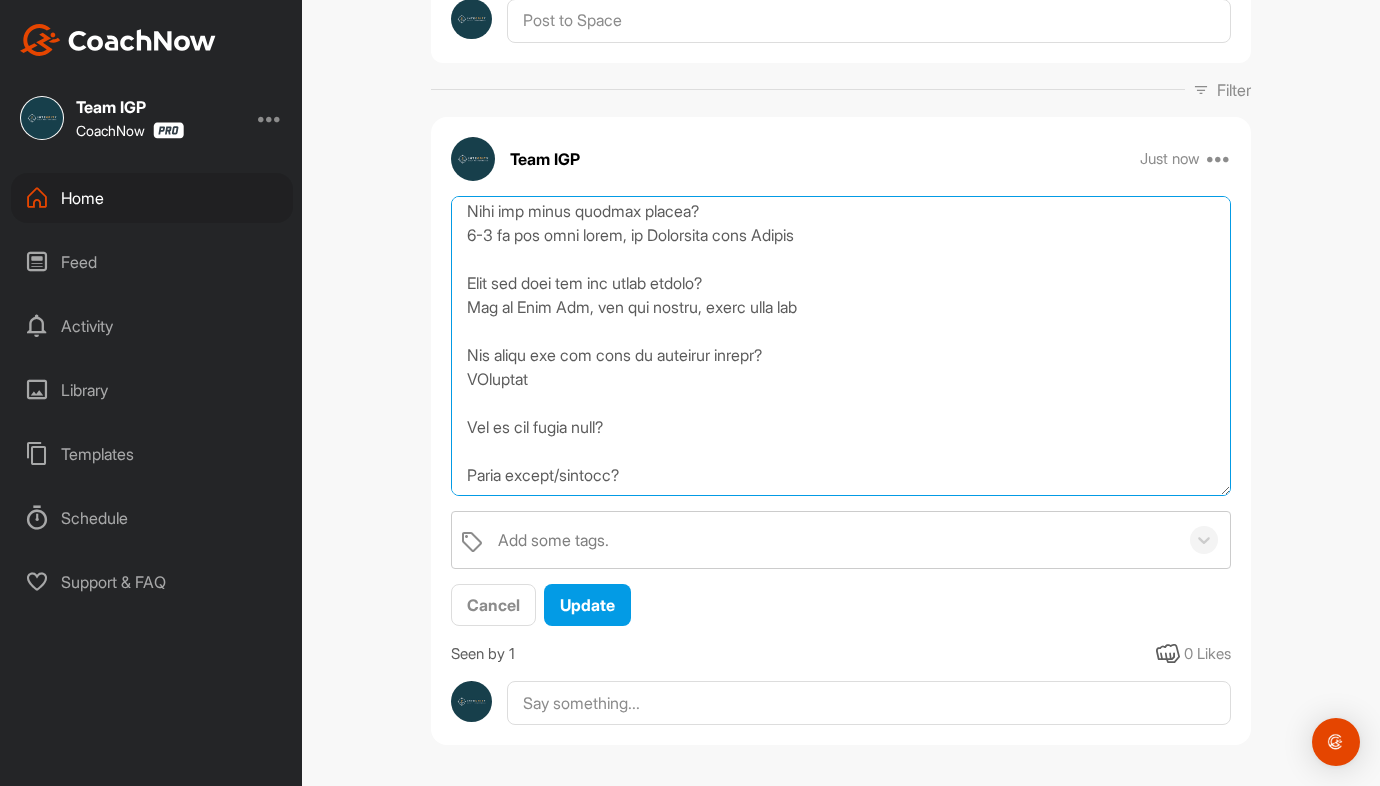 click at bounding box center (841, 346) 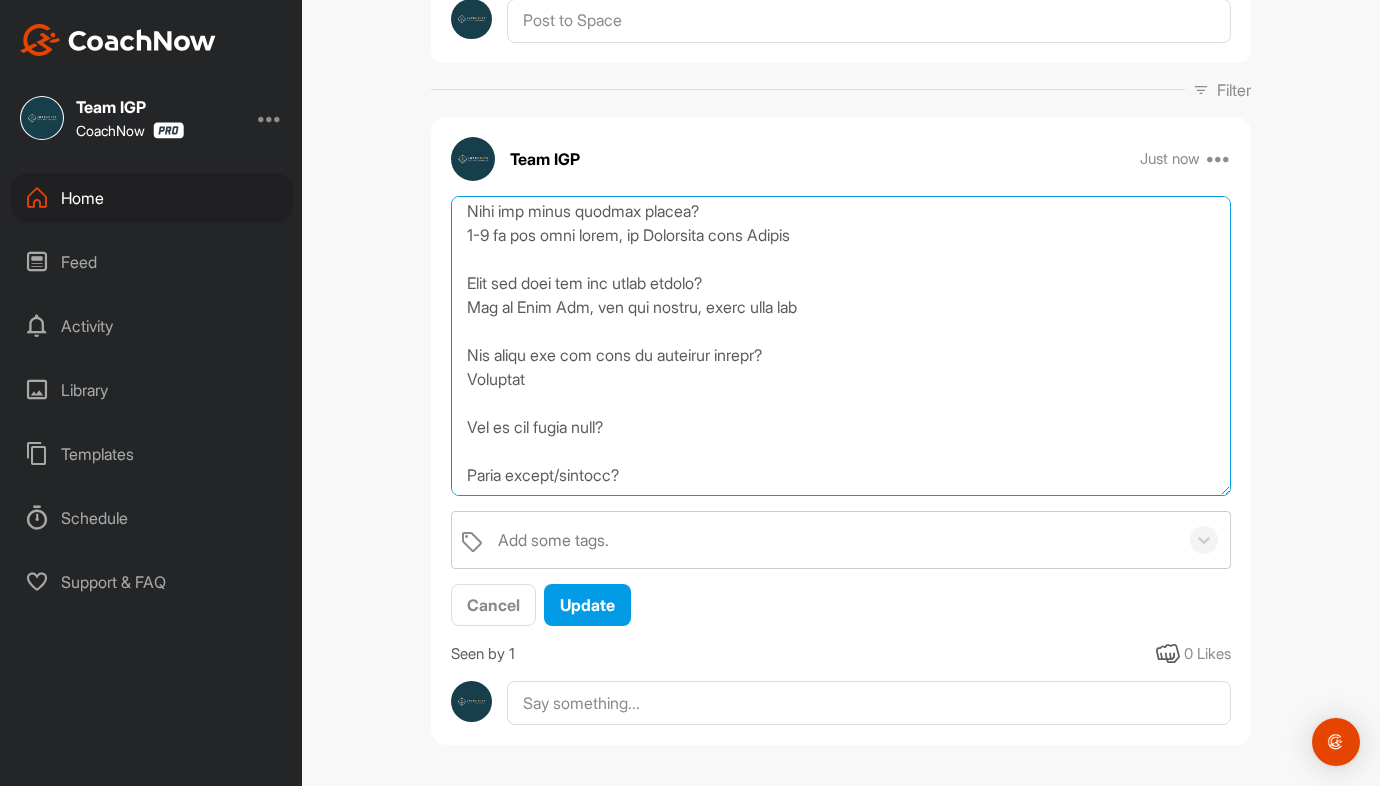 click at bounding box center [841, 346] 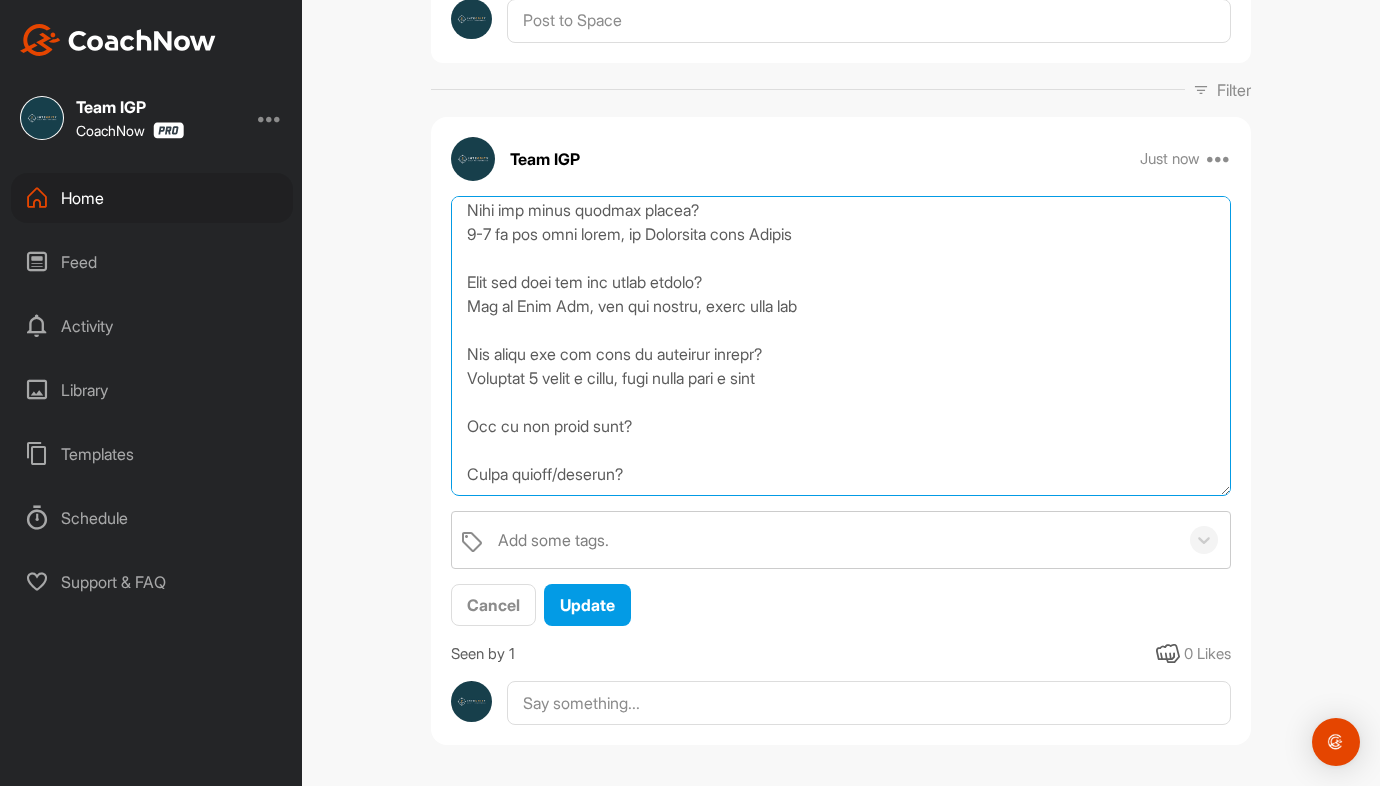 scroll, scrollTop: 798, scrollLeft: 0, axis: vertical 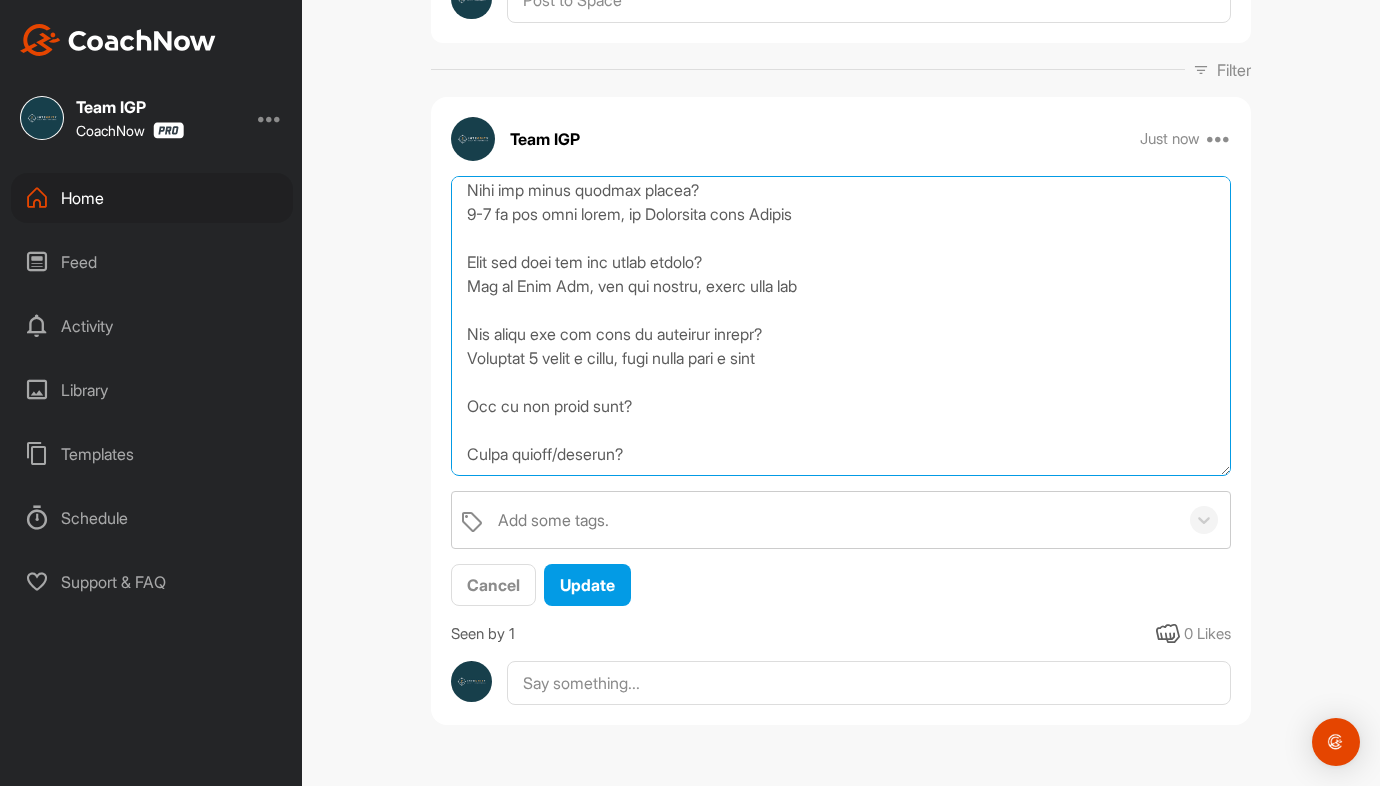click at bounding box center (841, 326) 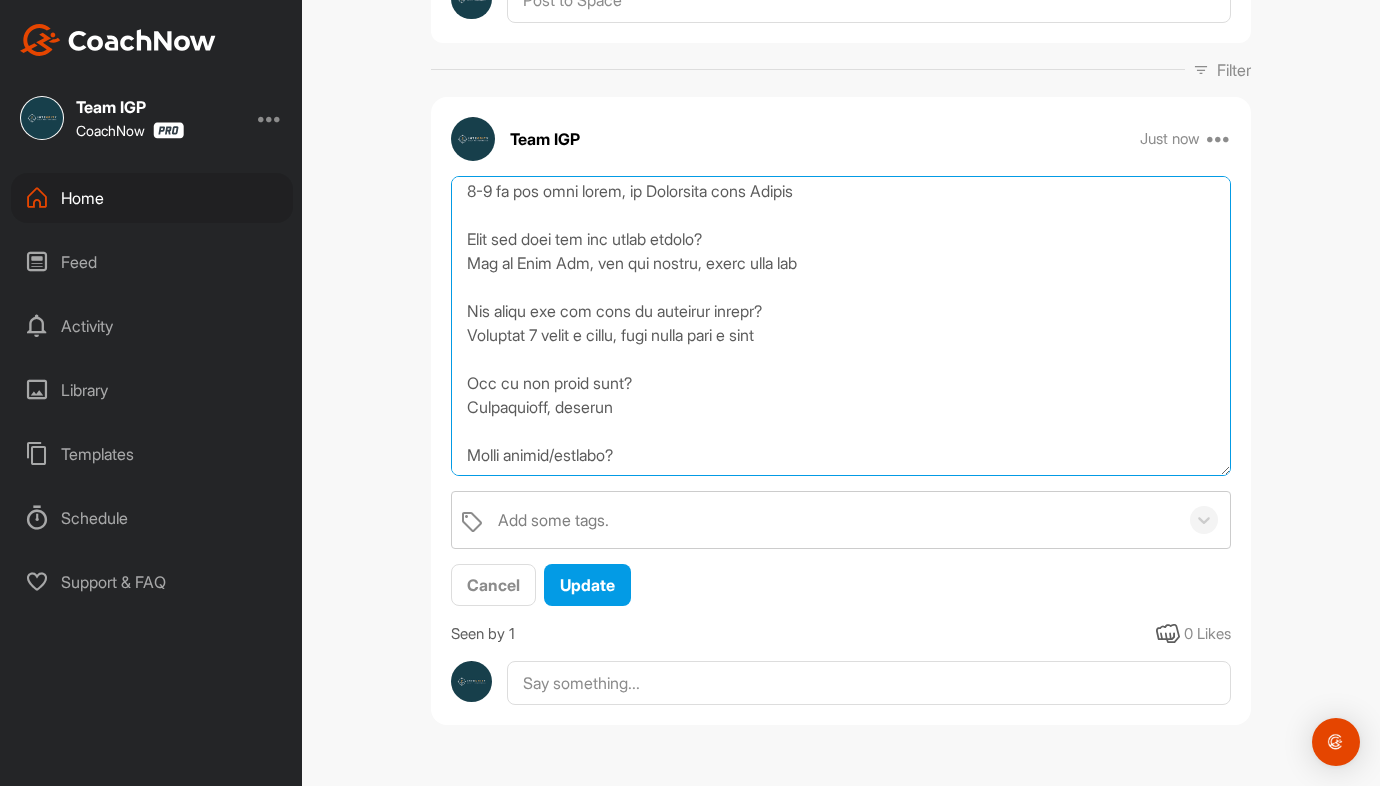 click at bounding box center [841, 326] 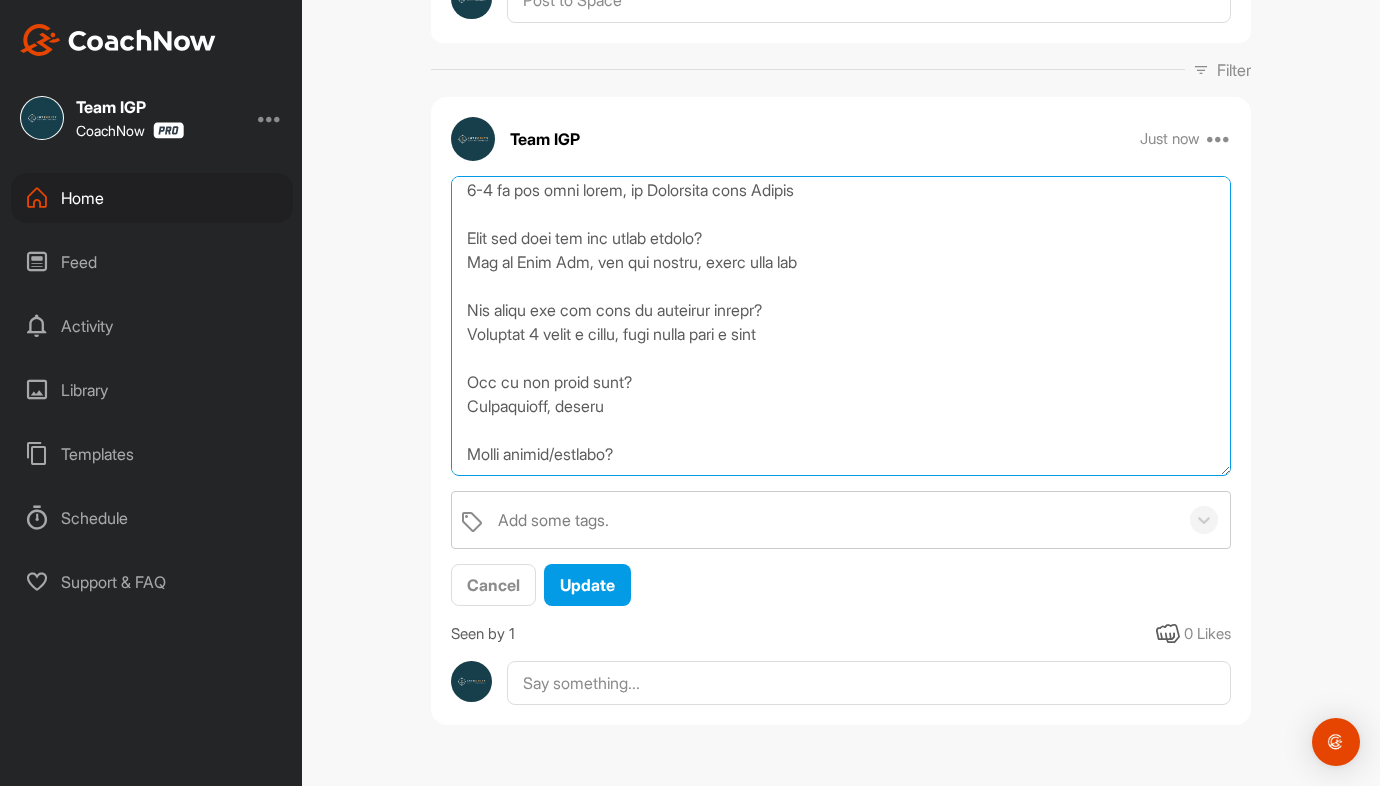 scroll, scrollTop: 822, scrollLeft: 0, axis: vertical 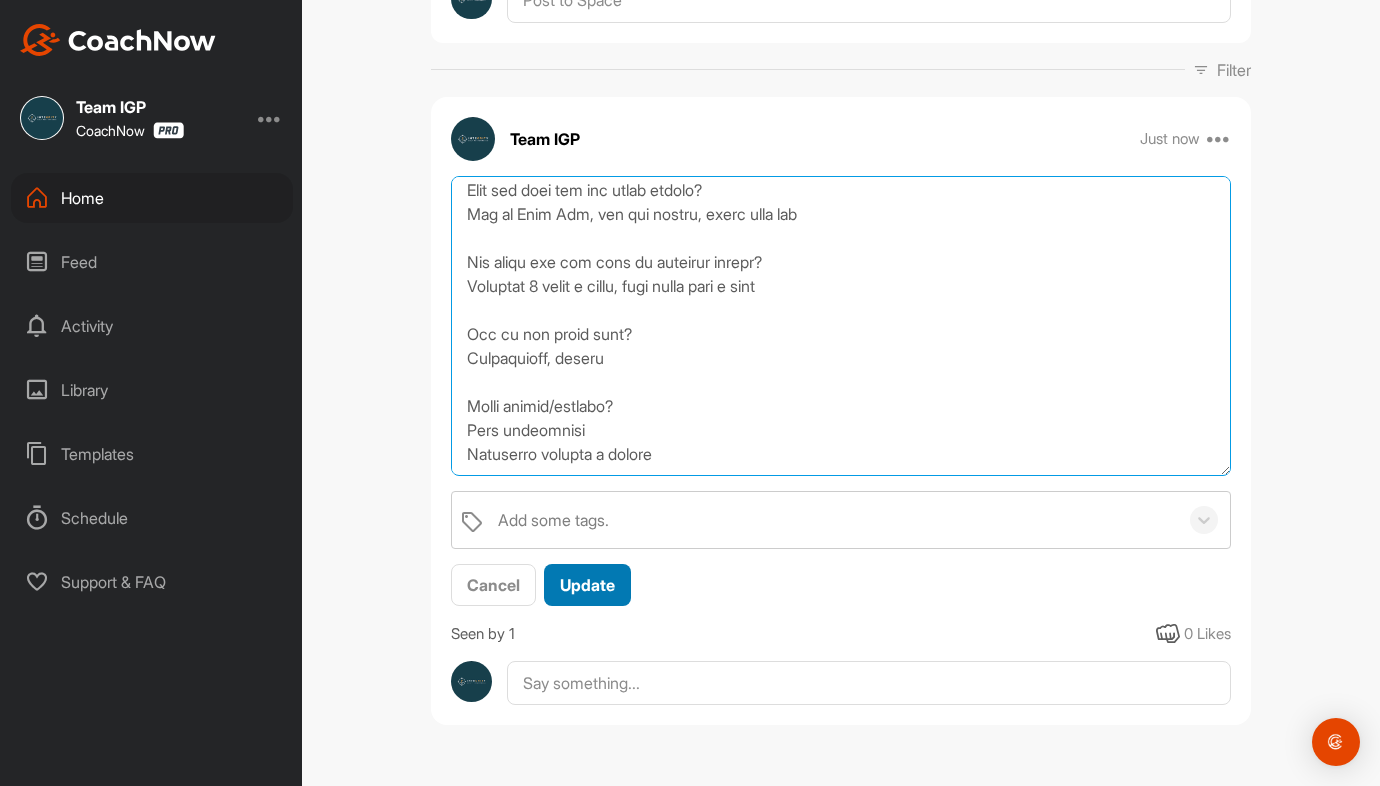 type on "Q&A
How'd you get into golf?
Been playing for 8.5 years, Been doing Hank Hankey tournaments
Did/do you play any other sports?
Used to play baseball, and basketball
Injury history/mobility limitations?
No, nothing
Home Course/Practice Facility?
Westridge
Lowest Score?
90 something
Any upcoming trips, tournaments, or important rounds coming up?
Tournament at Las Colinas on the 11th
What's the biggest strength in your game?
Good putter, chipping is pretty good as well
What needs to improve the most?
Driver, needs to stay consistent, hits it pretty far but low
How's your mental game?
Can get frustrated if he constantly makes mistake, can get nervous on the first tee and then wears off
Kind of has a routine, and just doesn't know all that much about course management
Any outcome goals? Break 100/90/80, handicap goals, etc.
Break 90 consistently, eventually get down to the low 80's
Have you taken lessons before?
1-3 in the past month, at Westridge with Tanner
Have you been fit for clubs before?
Yes ..." 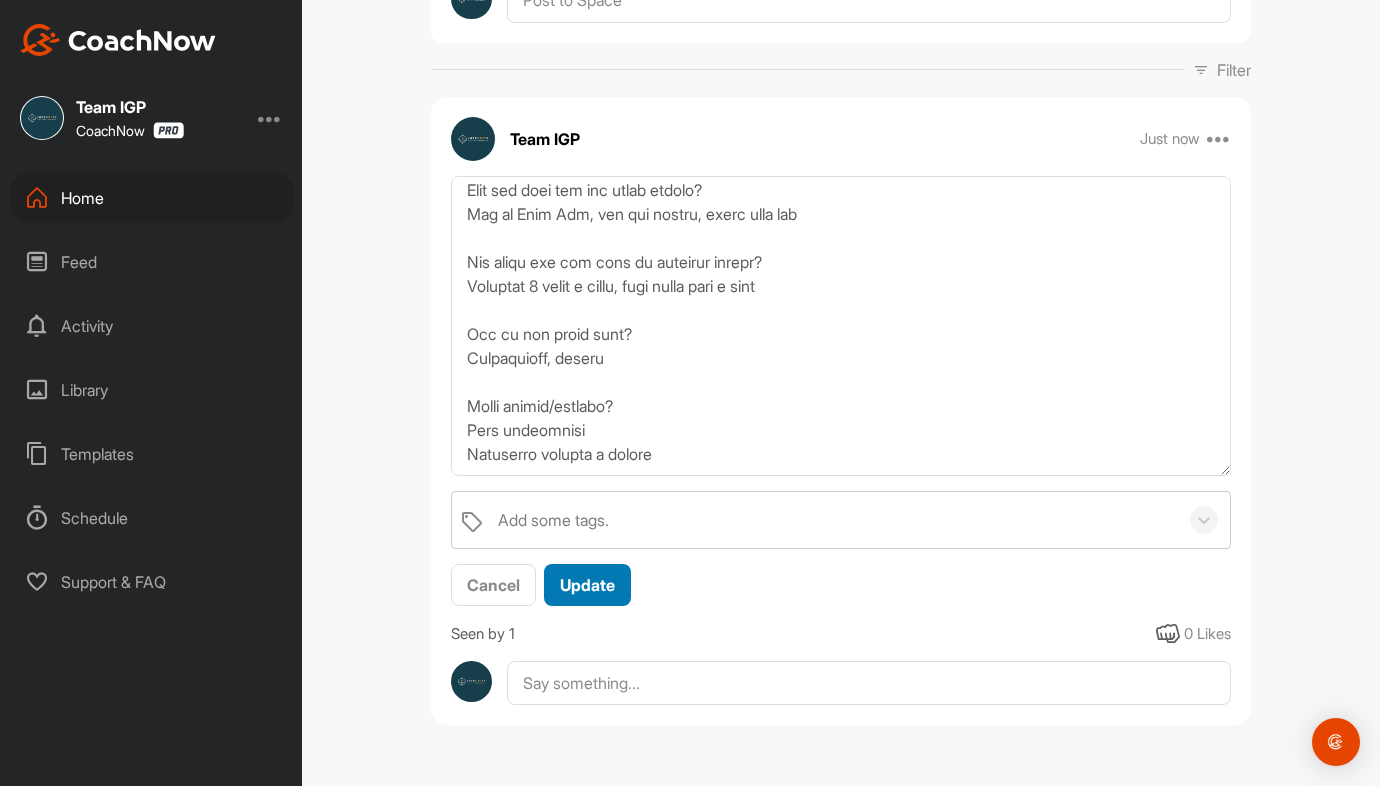 click on "Update" at bounding box center [587, 585] 